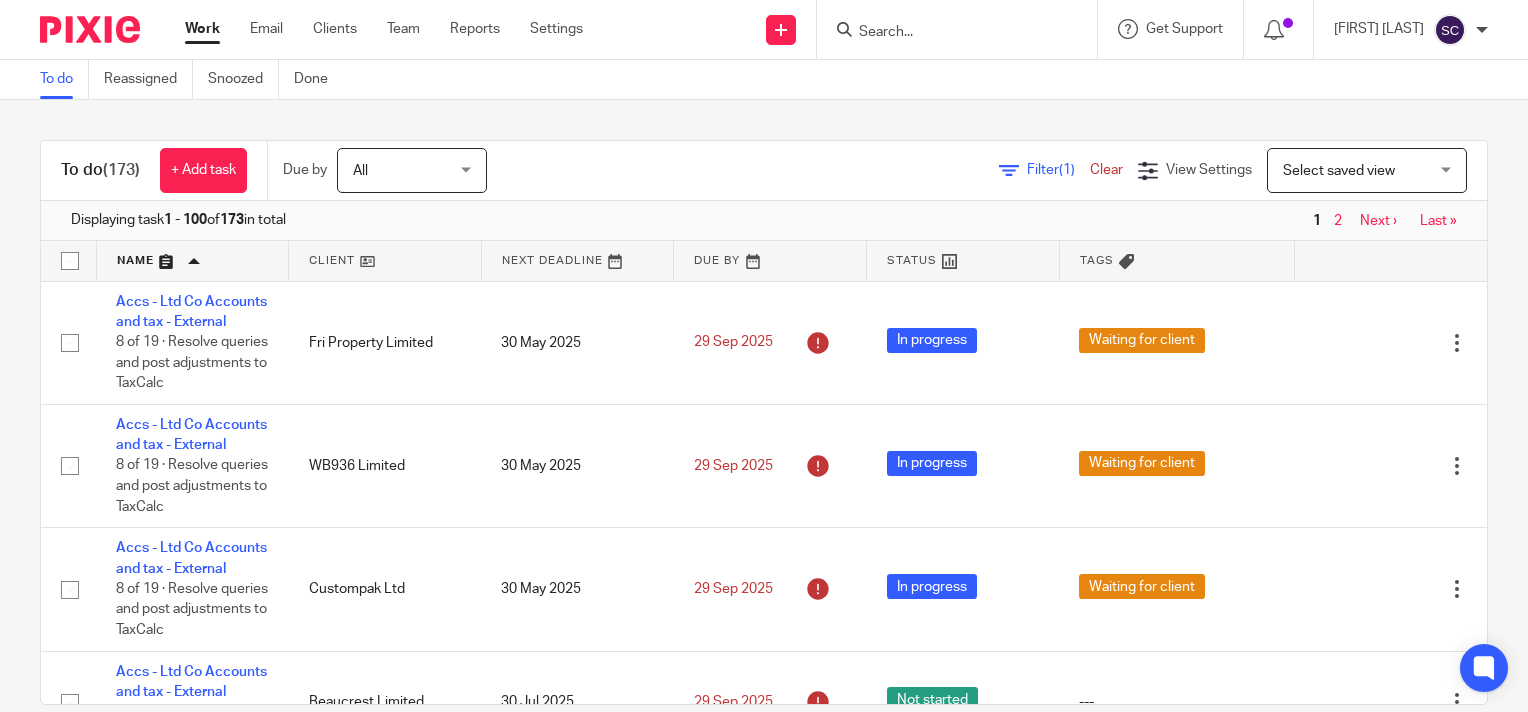 scroll, scrollTop: 0, scrollLeft: 0, axis: both 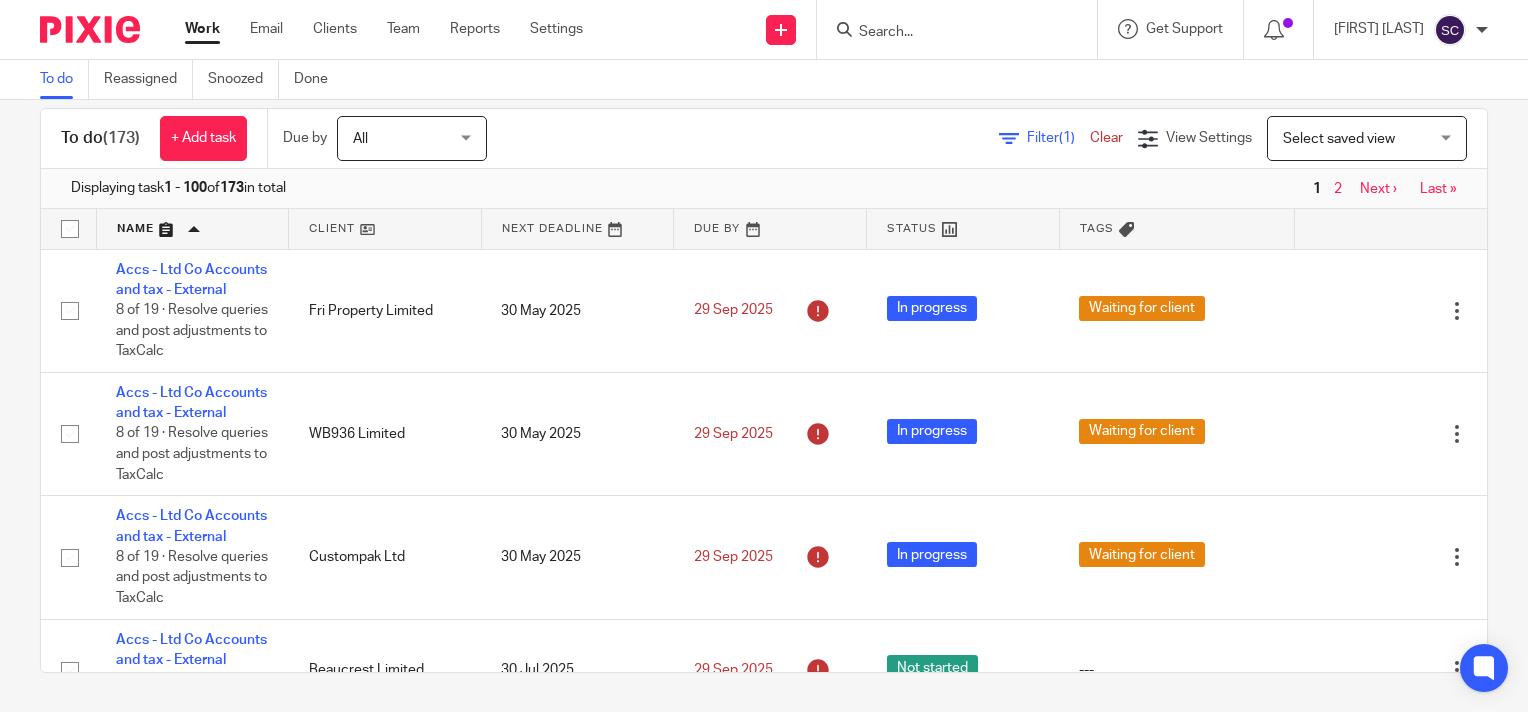 click on "Last »" at bounding box center (1438, 189) 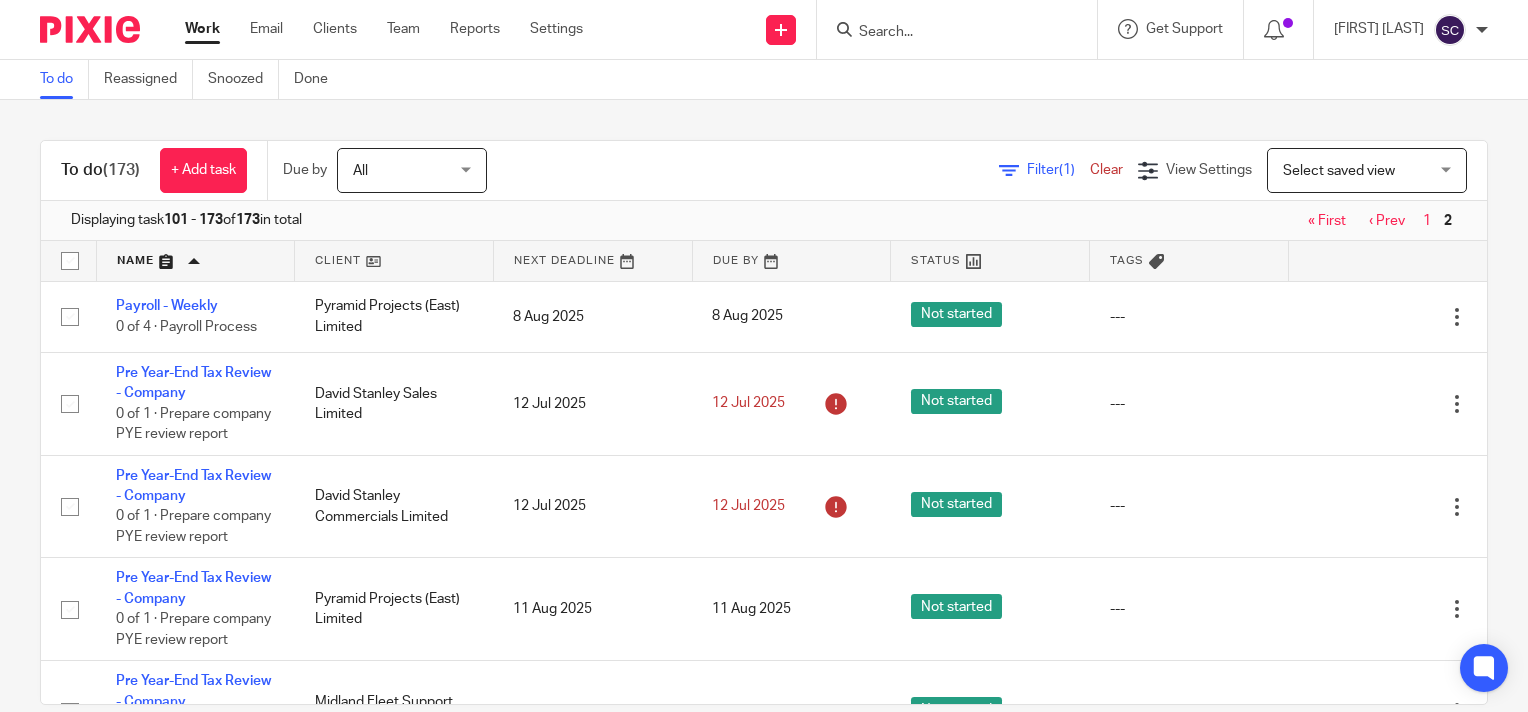 scroll, scrollTop: 0, scrollLeft: 0, axis: both 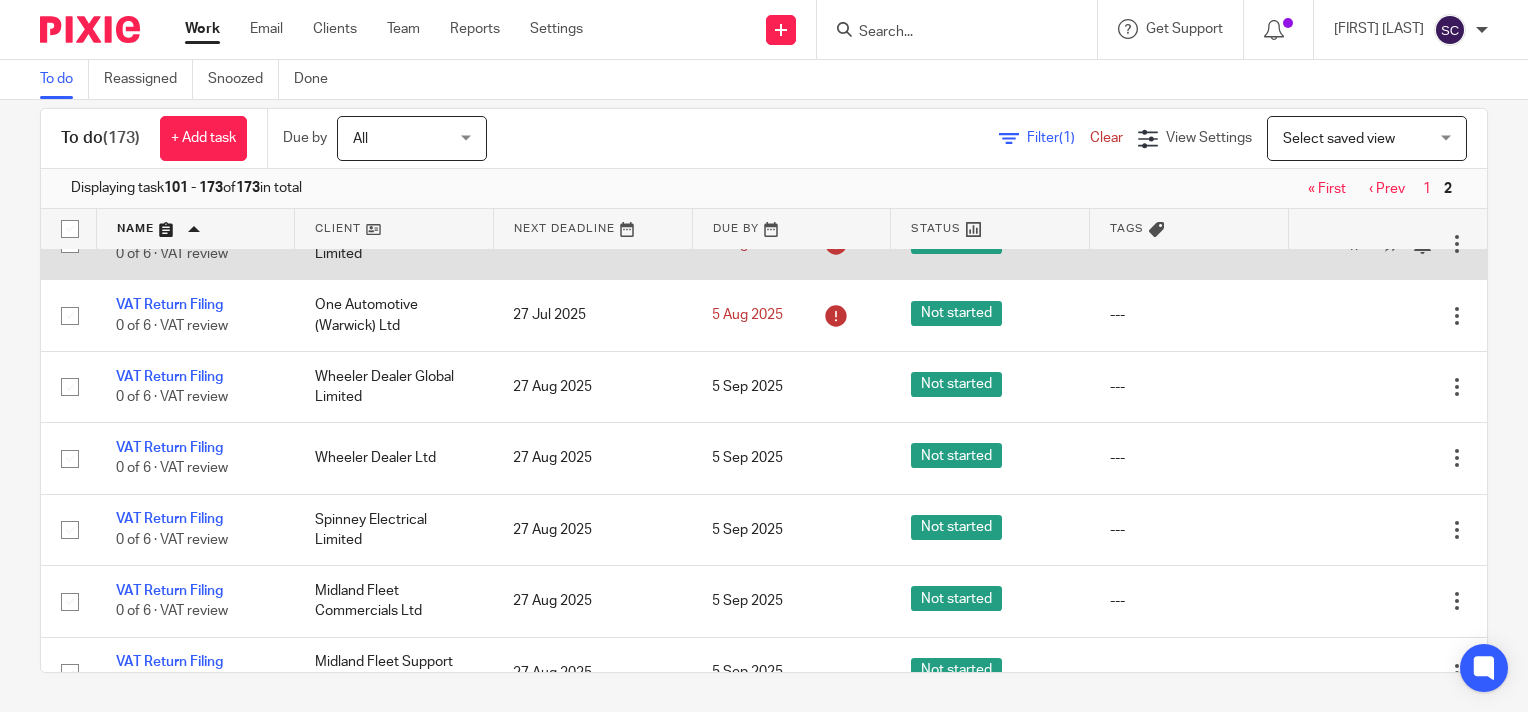 click at bounding box center (1357, 244) 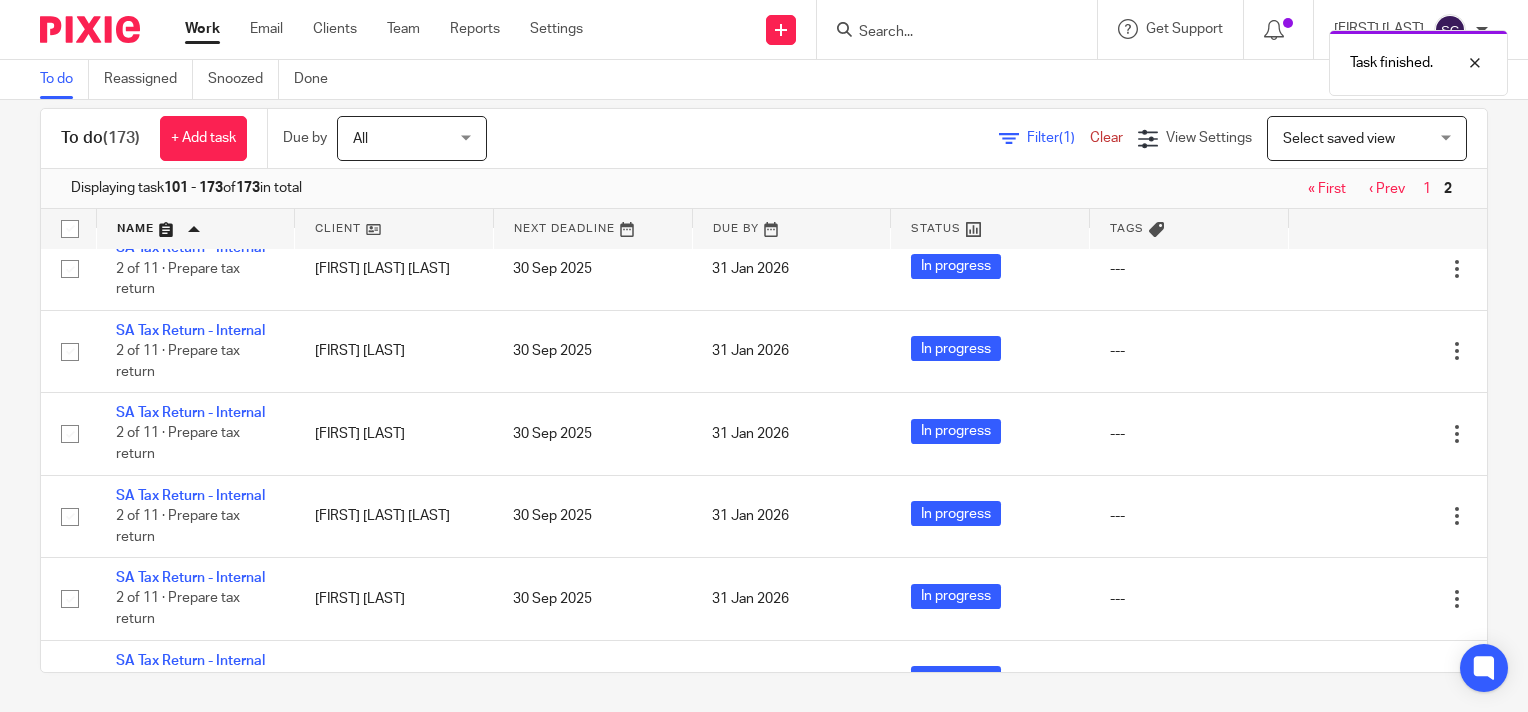 scroll, scrollTop: 2615, scrollLeft: 0, axis: vertical 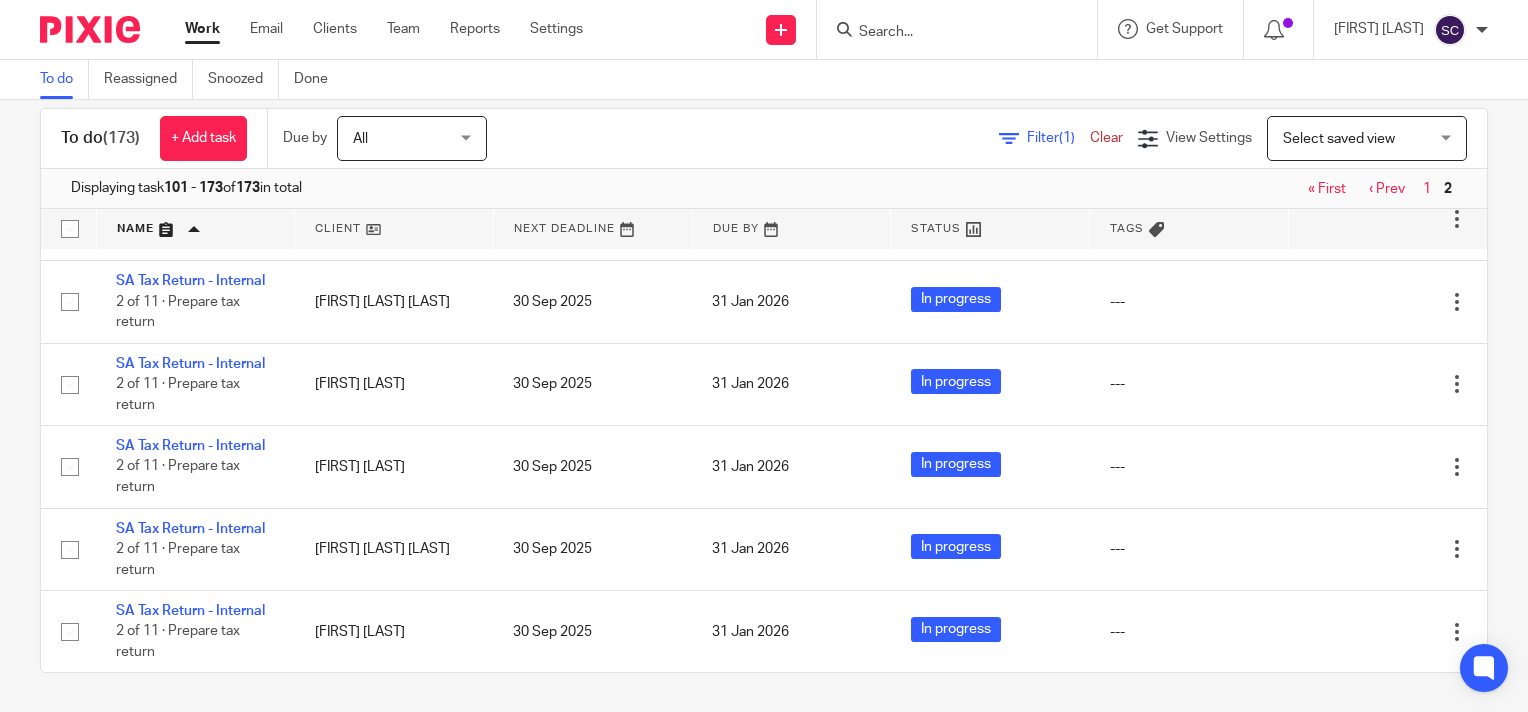click on "‹ Prev" at bounding box center [1387, 189] 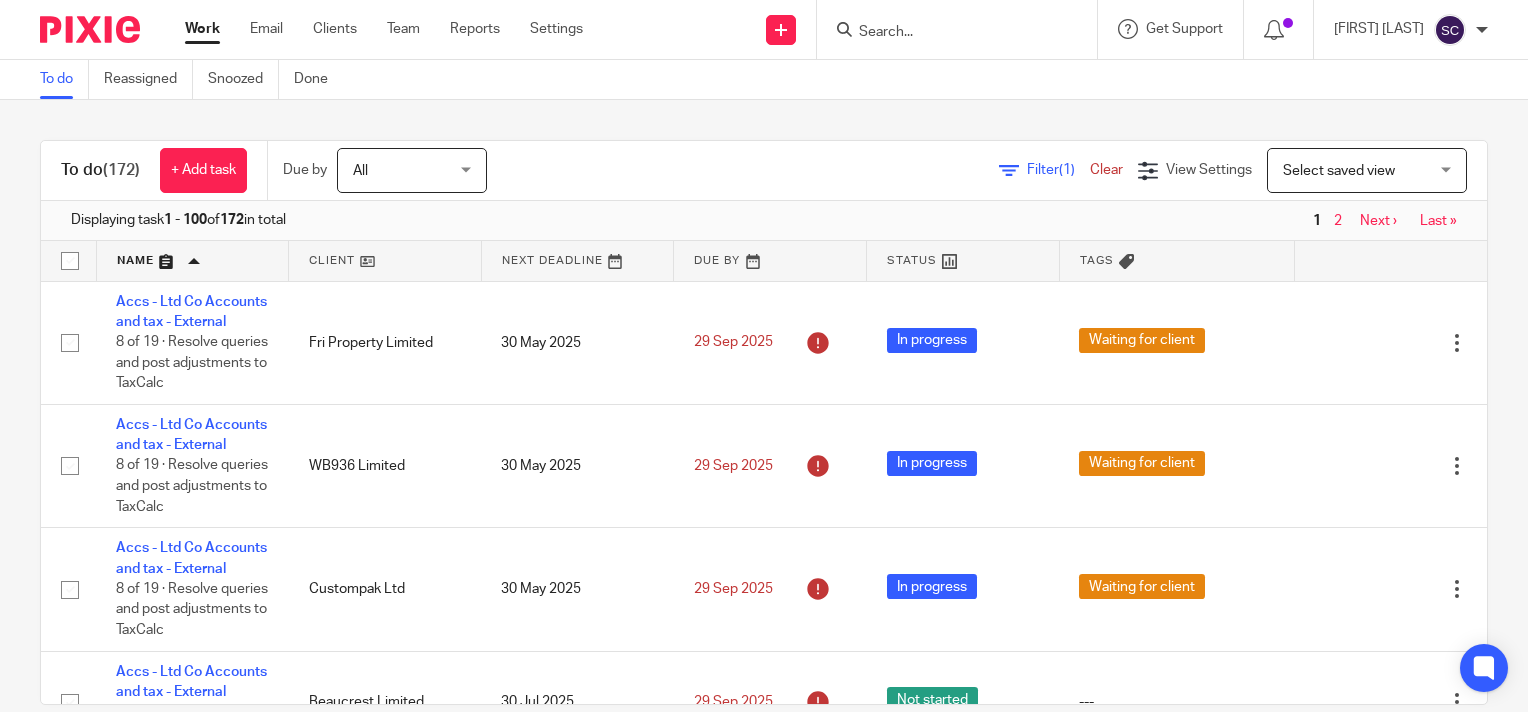 scroll, scrollTop: 0, scrollLeft: 0, axis: both 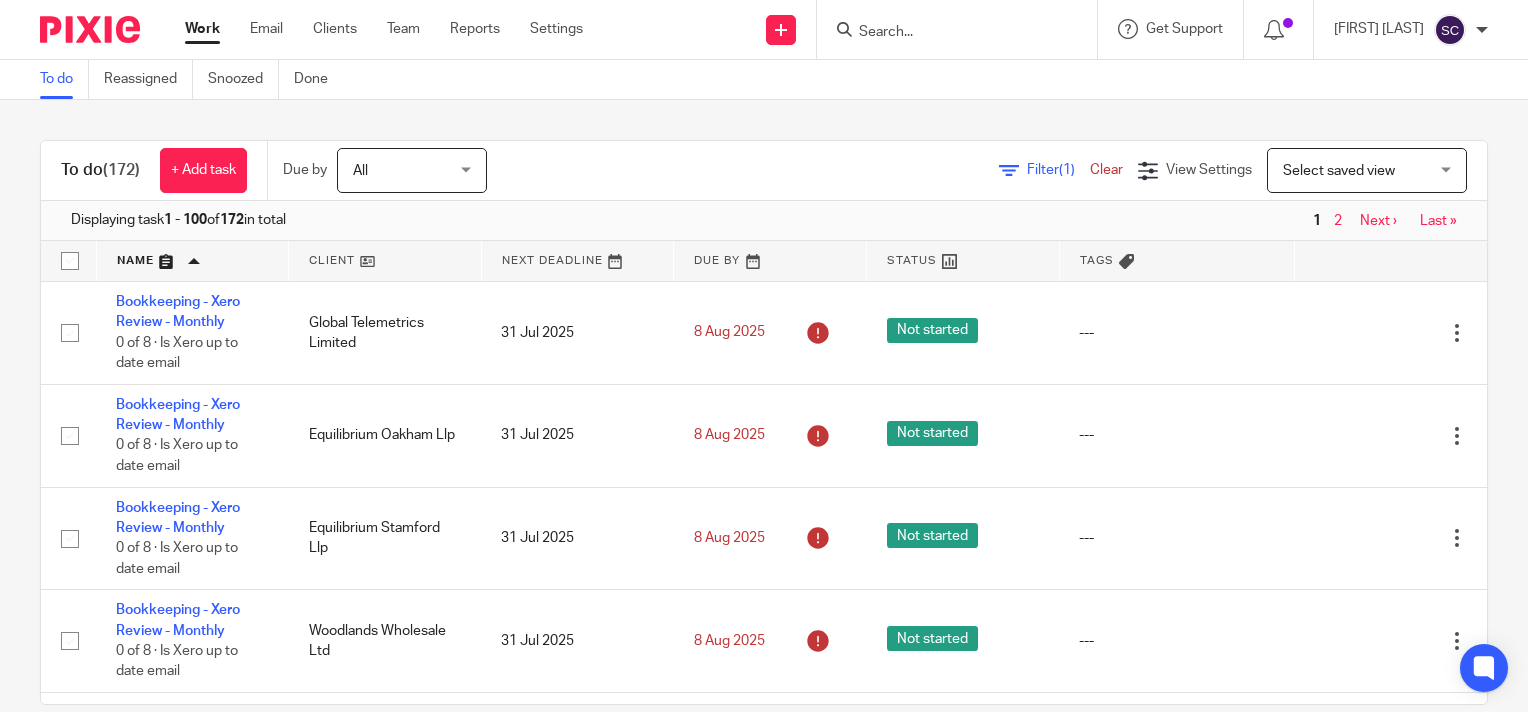 click at bounding box center (1357, -468) 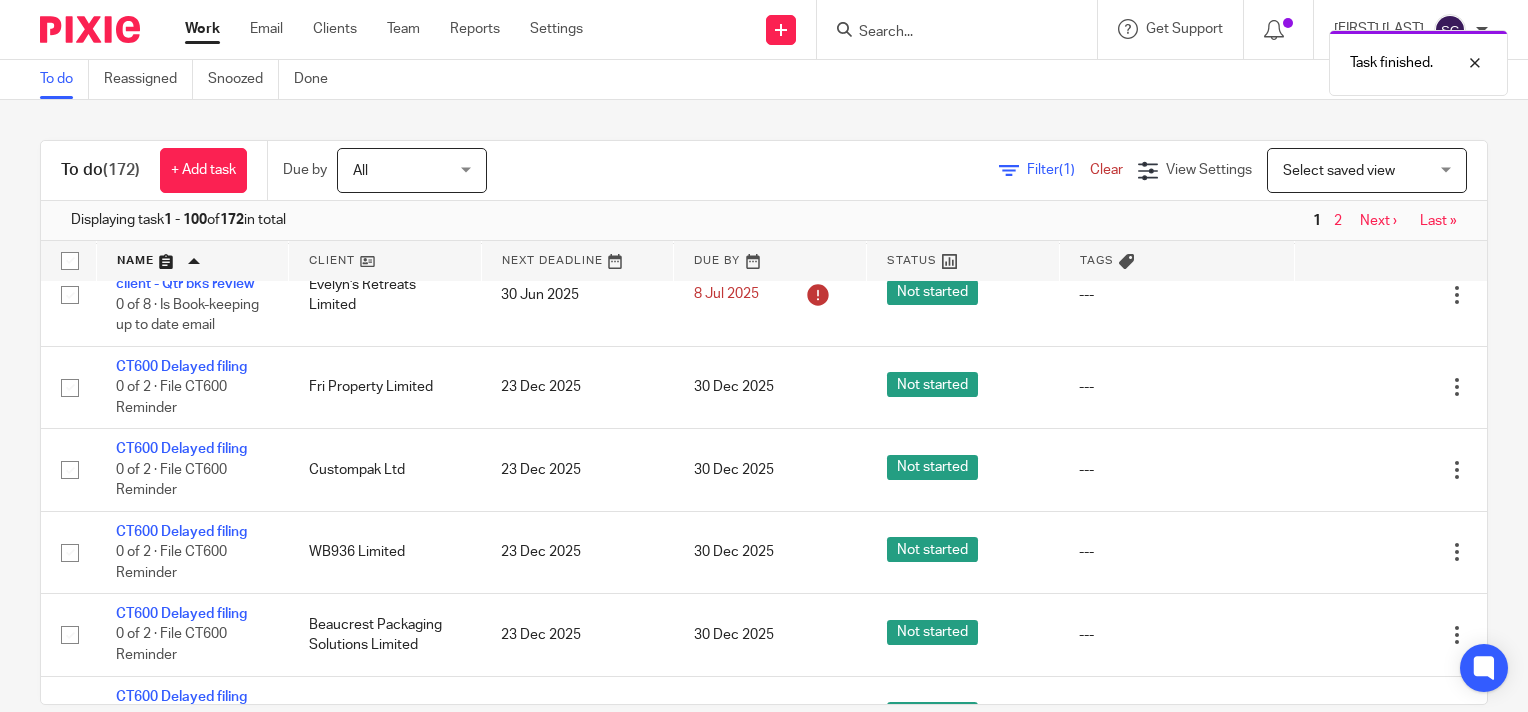 scroll, scrollTop: 5392, scrollLeft: 0, axis: vertical 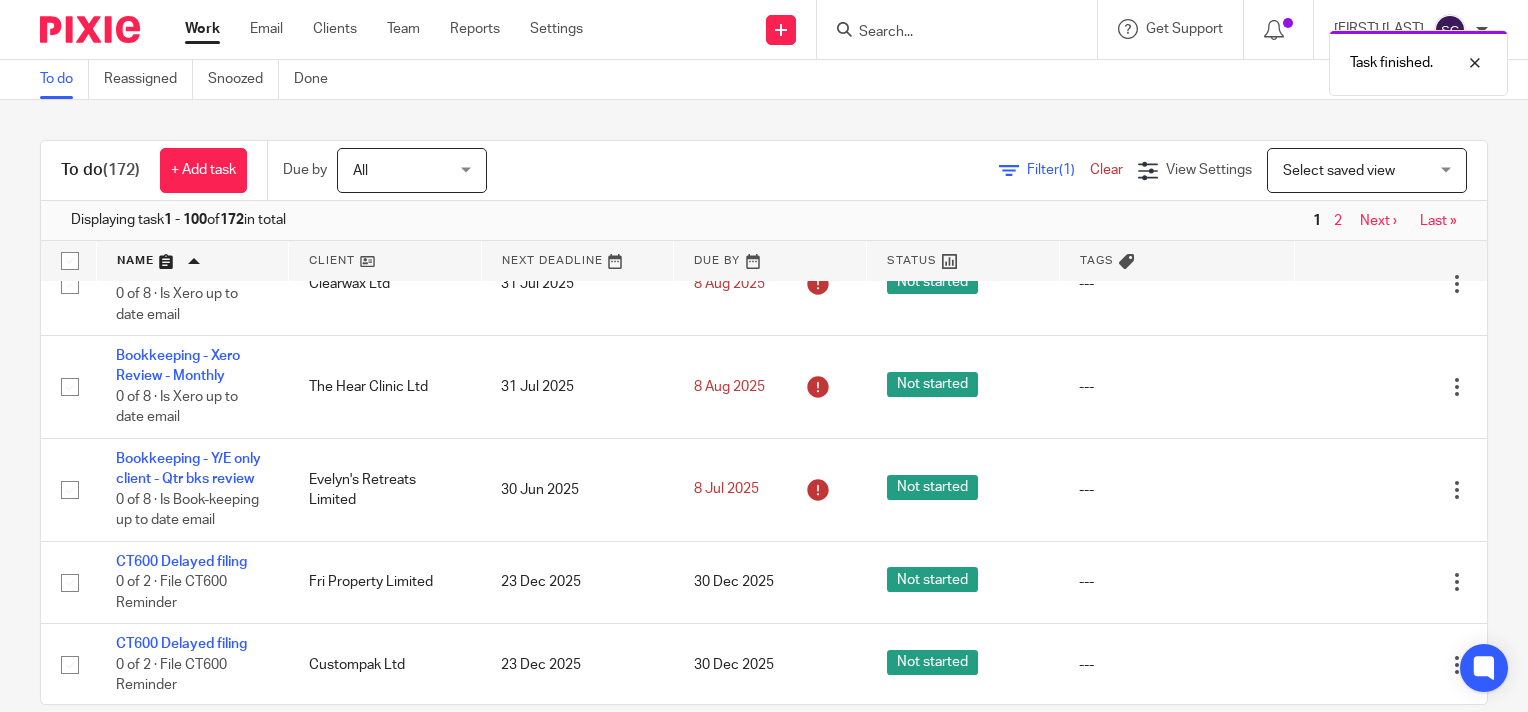 click at bounding box center (1357, -496) 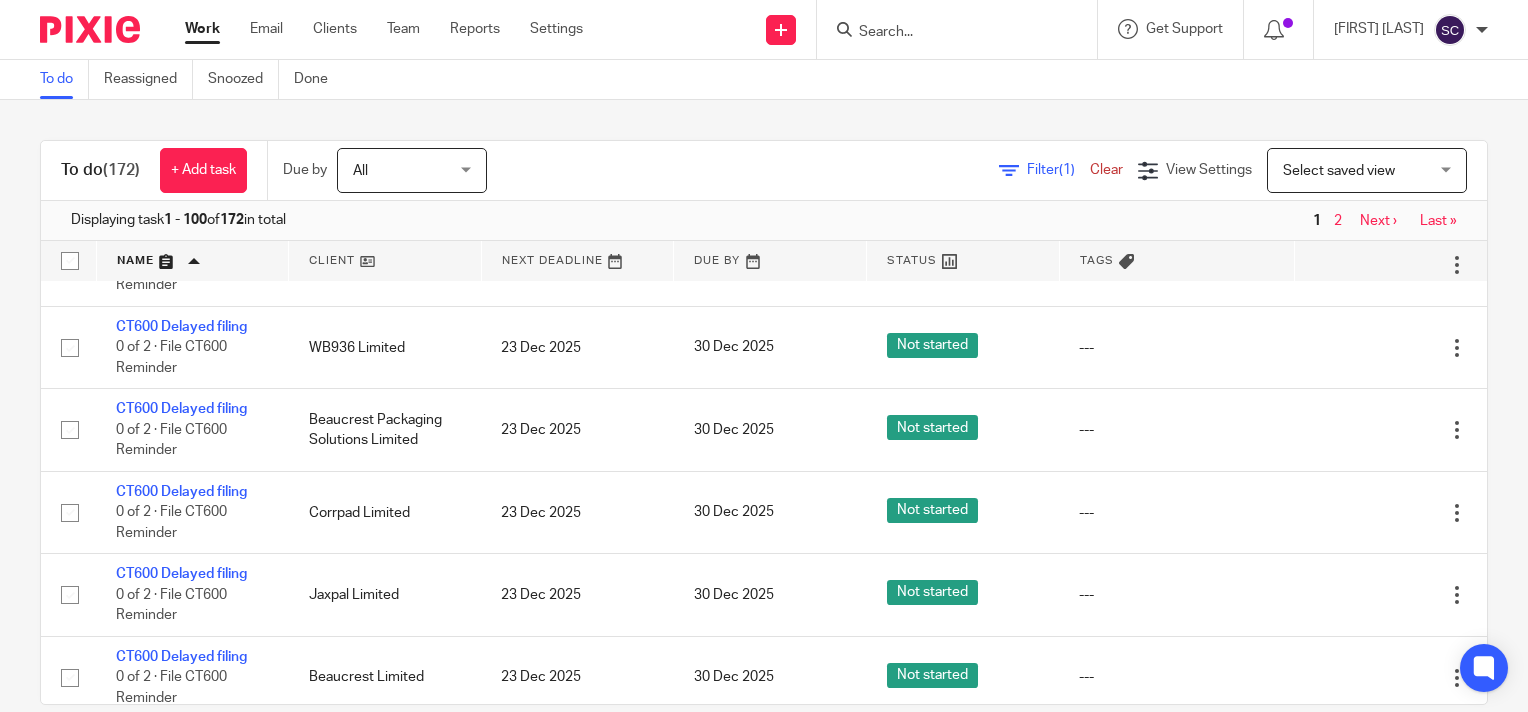 scroll, scrollTop: 5592, scrollLeft: 0, axis: vertical 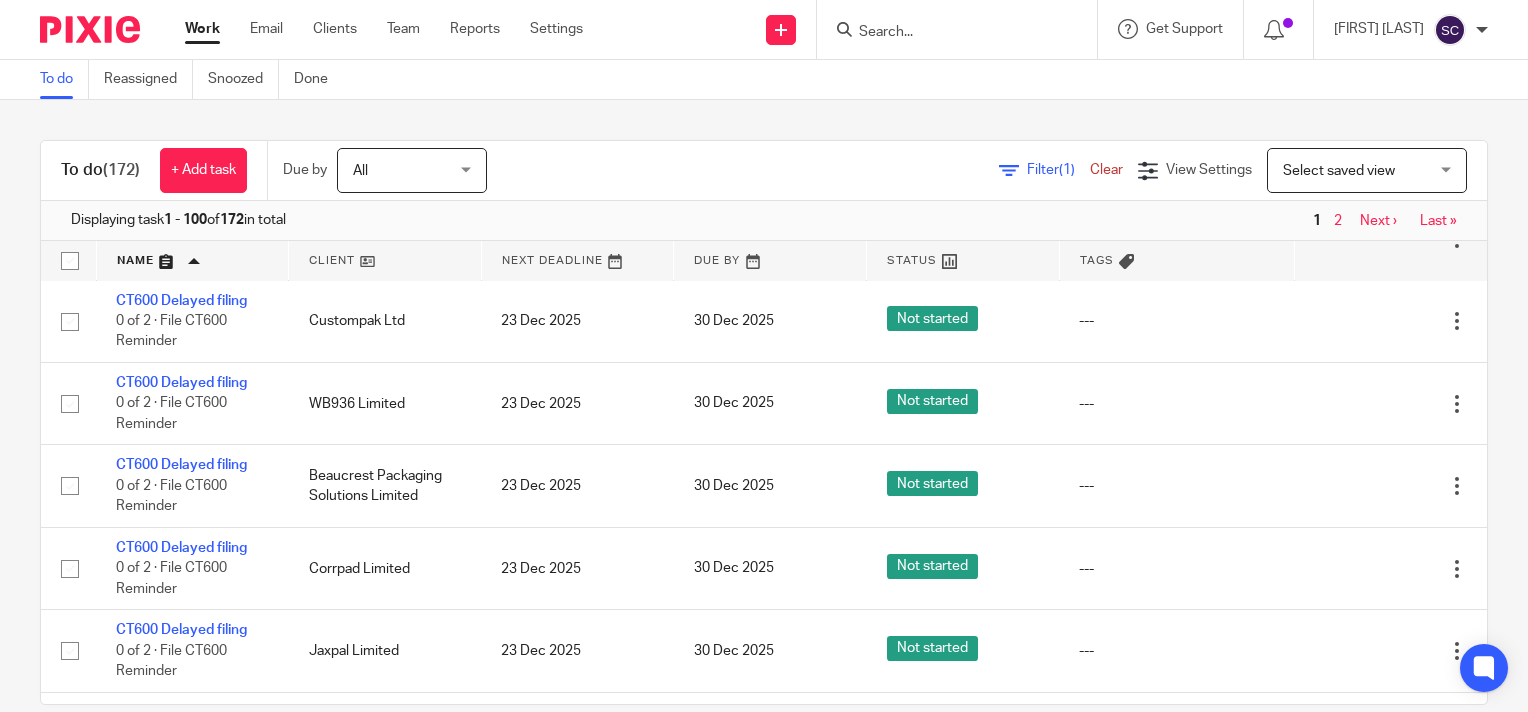 click at bounding box center (1357, -573) 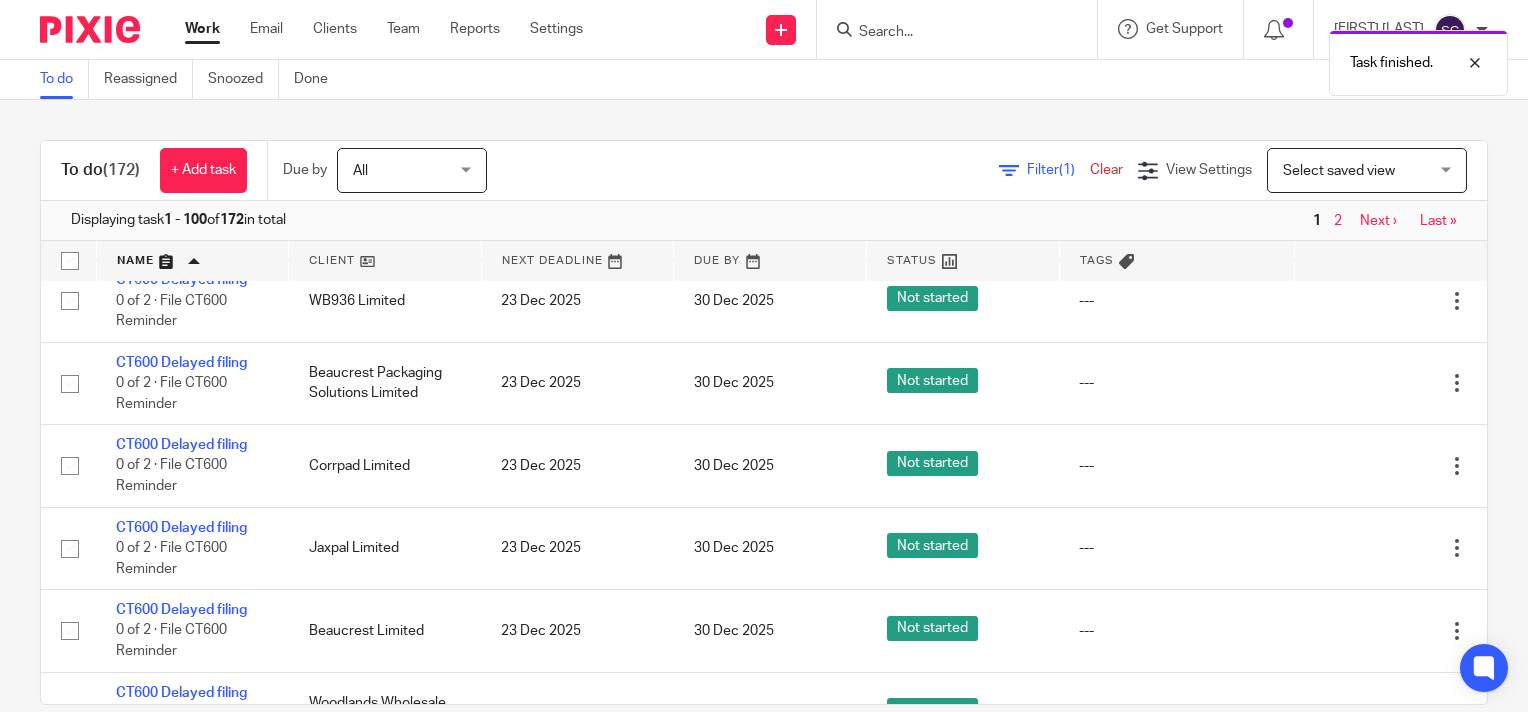 click at bounding box center (1357, -573) 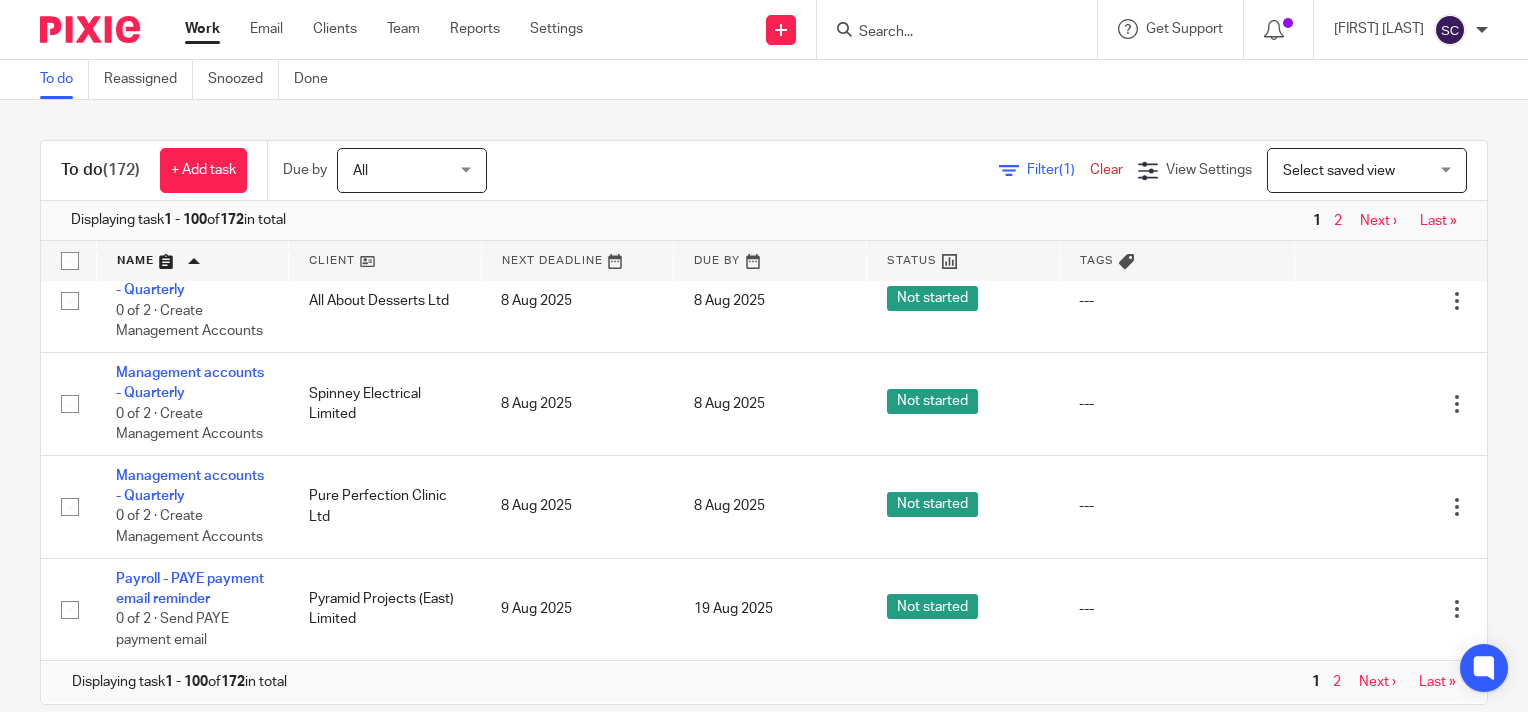 scroll, scrollTop: 9312, scrollLeft: 0, axis: vertical 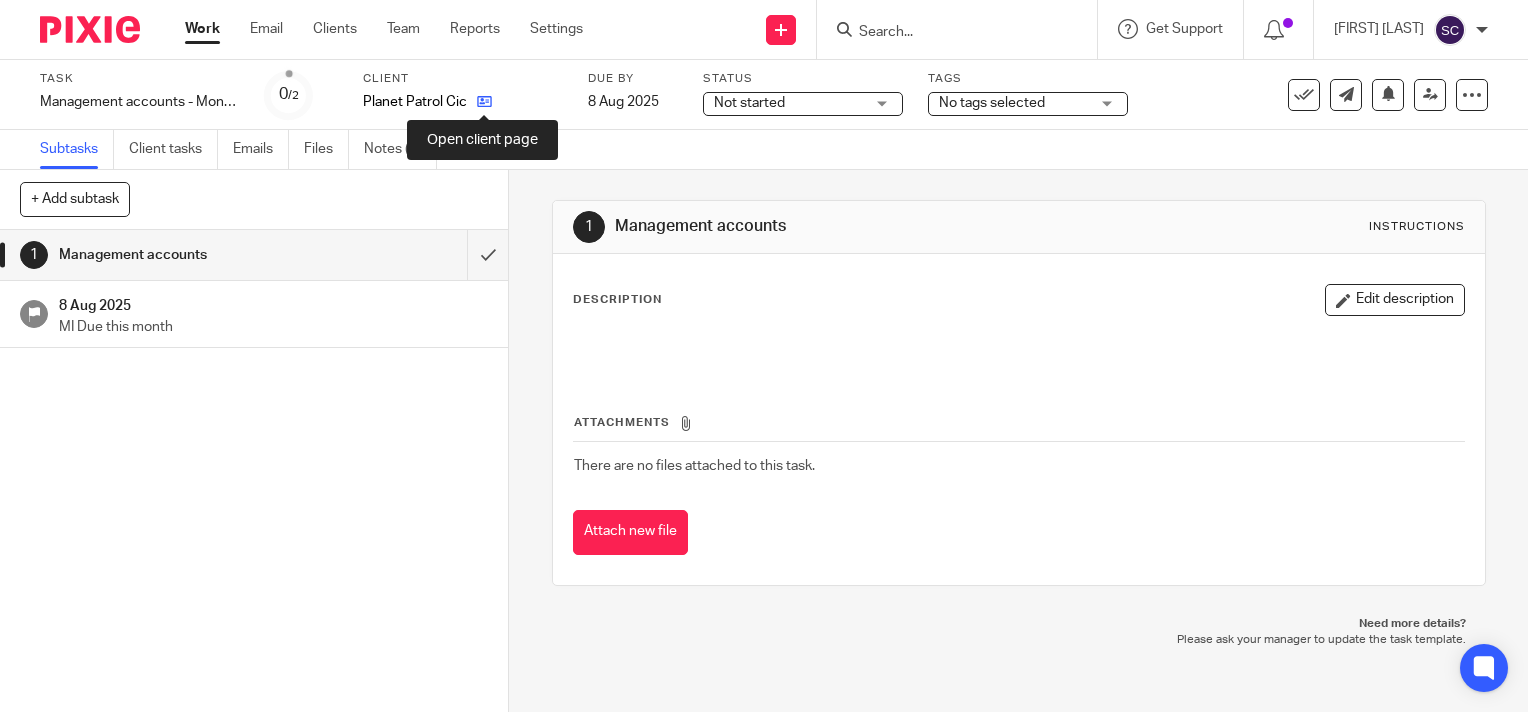 click at bounding box center [484, 101] 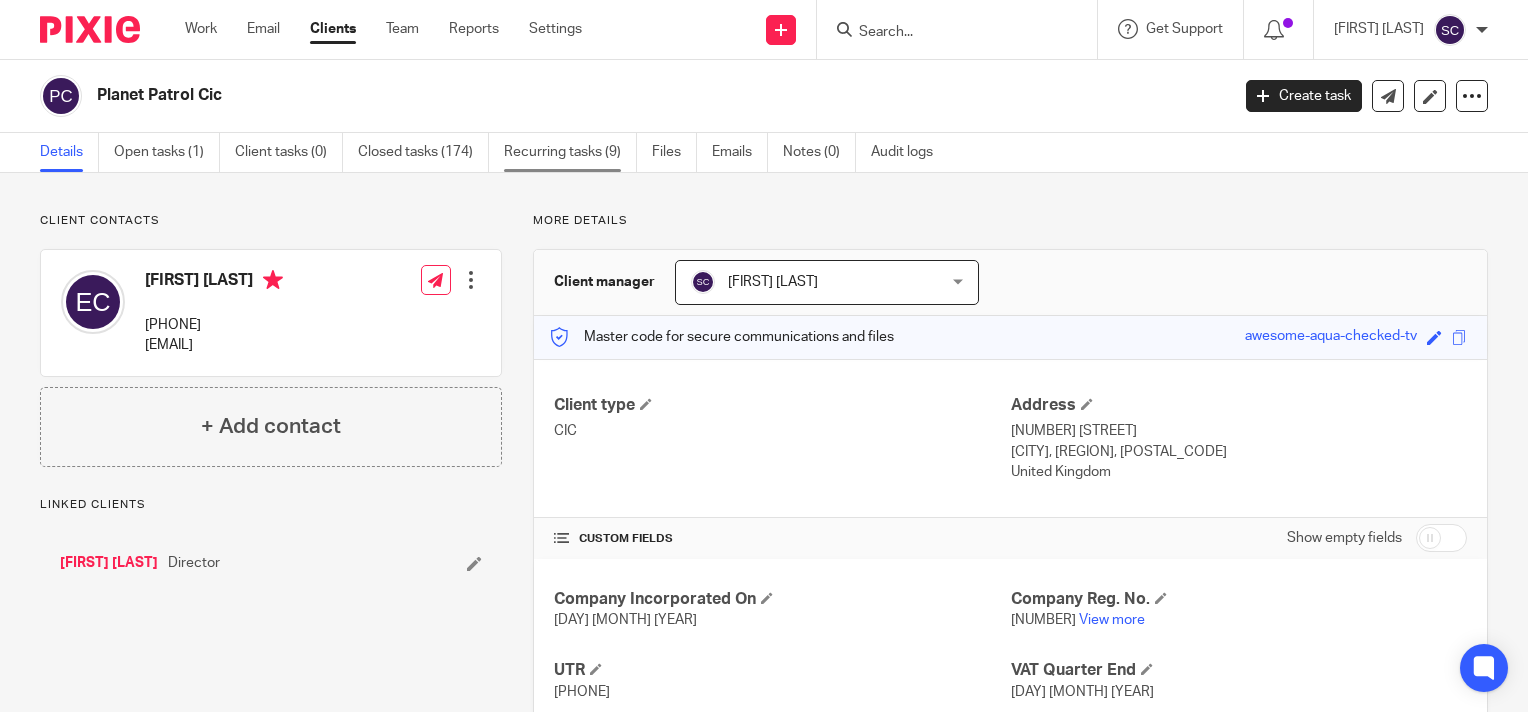 scroll, scrollTop: 0, scrollLeft: 0, axis: both 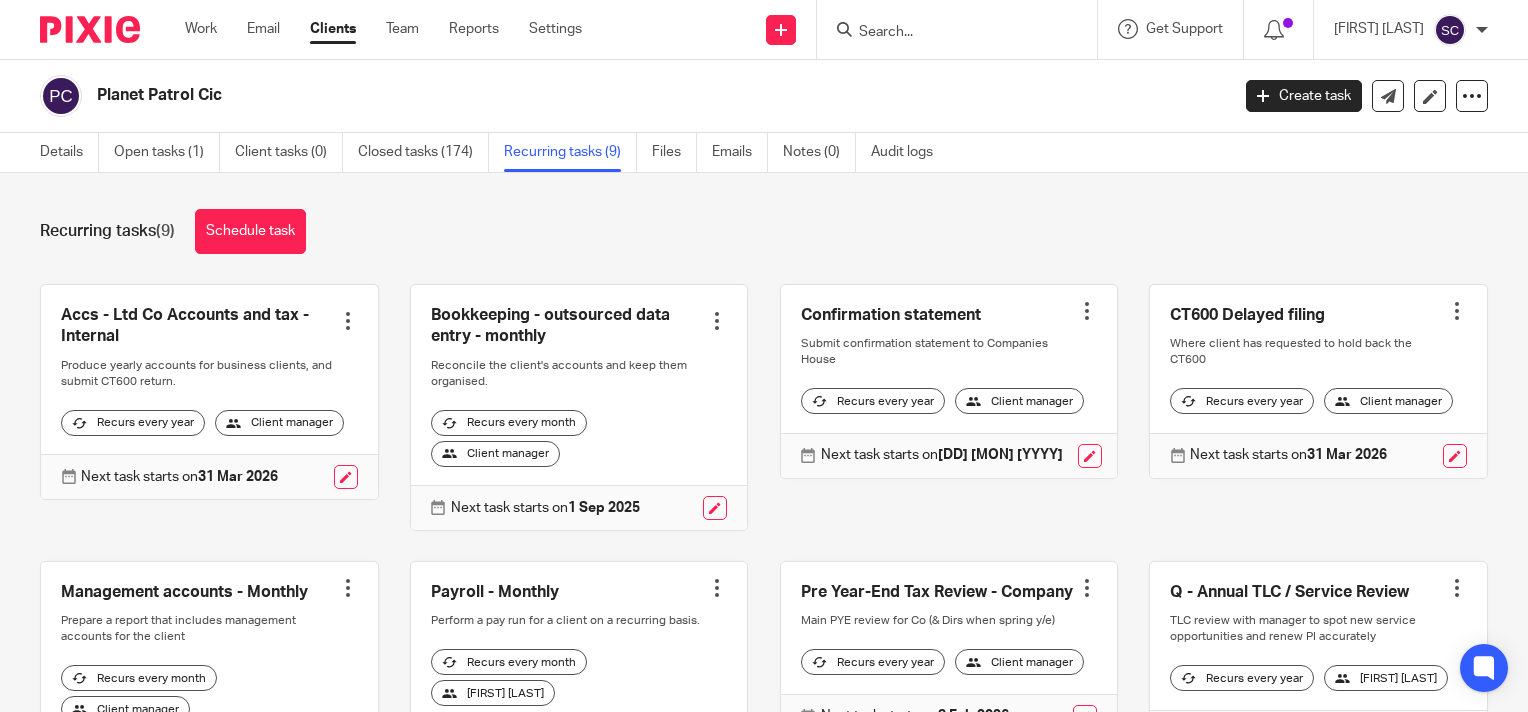 click at bounding box center [1457, 311] 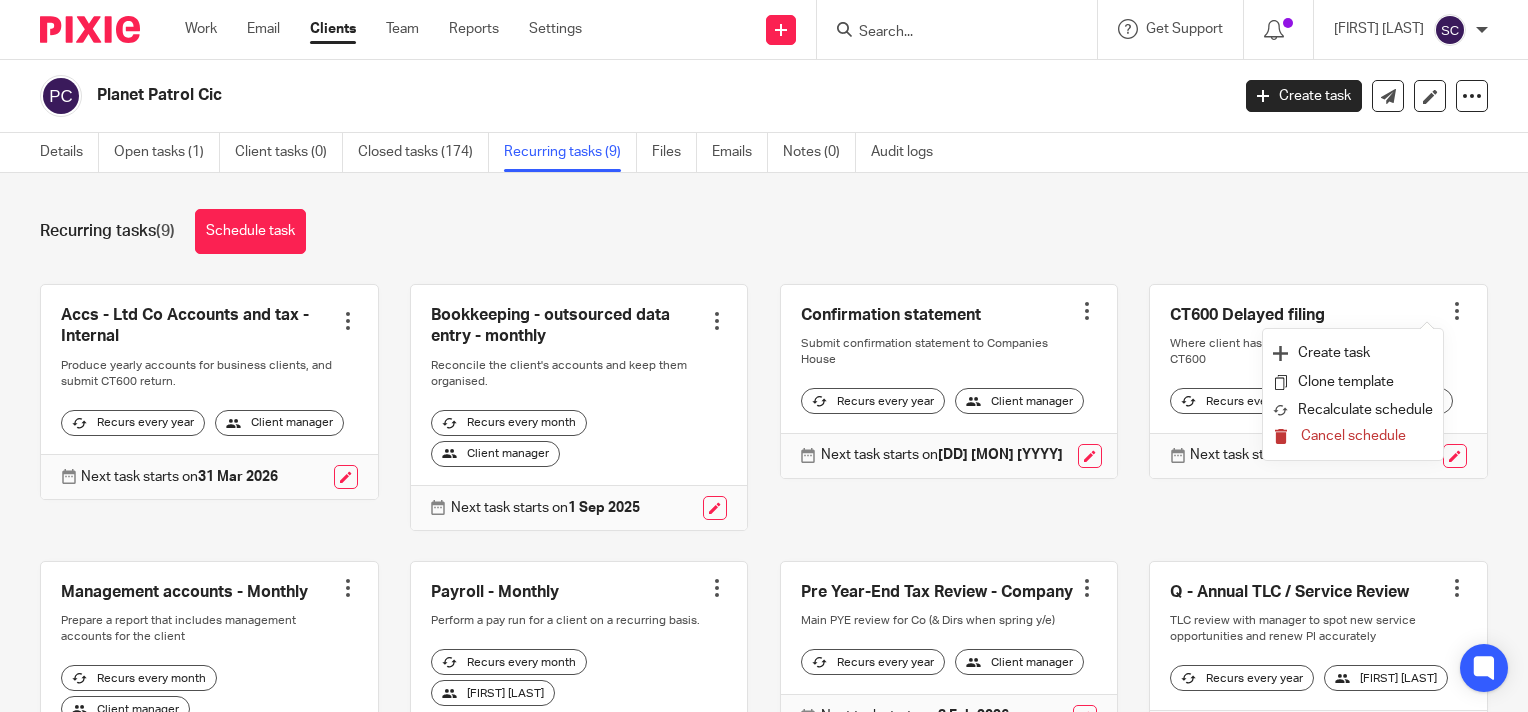 click on "Cancel schedule" at bounding box center [1353, 436] 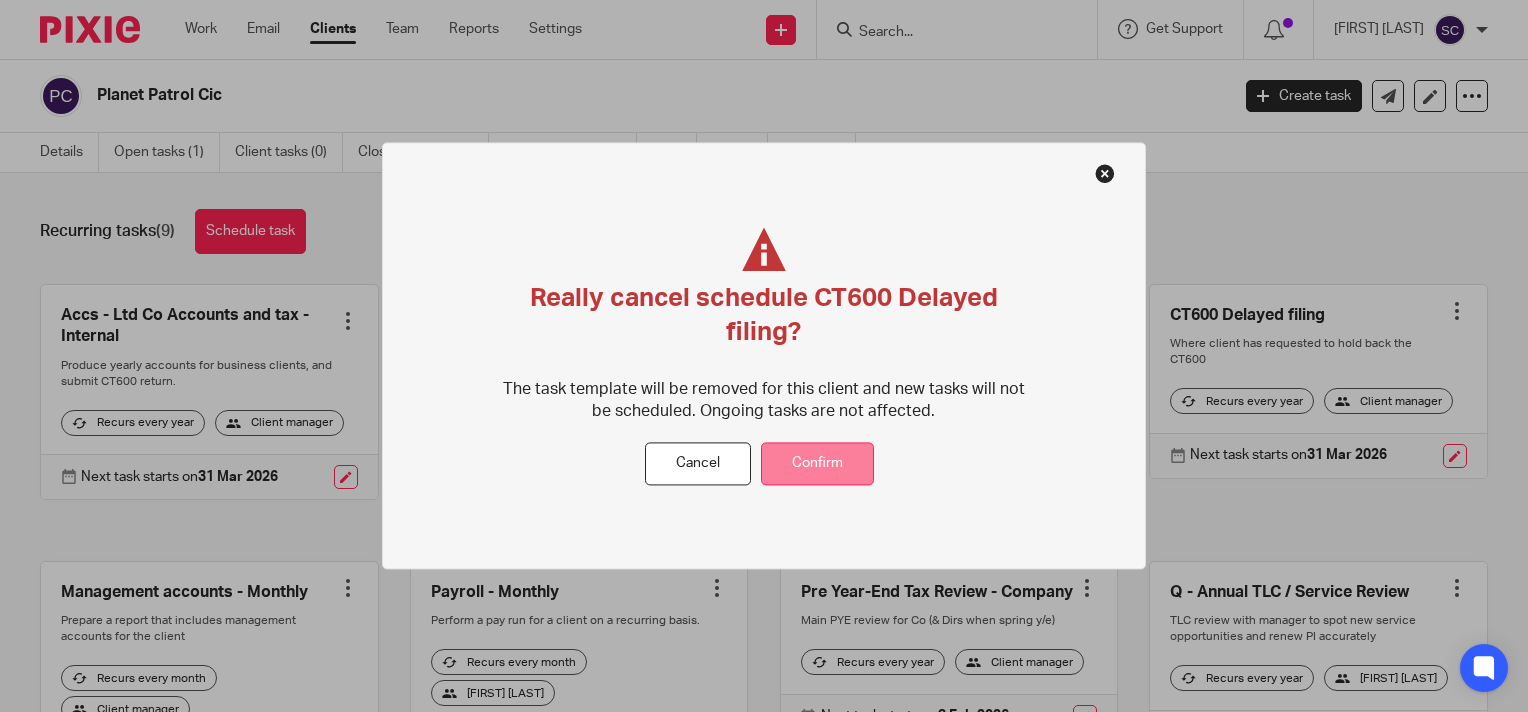 click on "Confirm" at bounding box center [817, 464] 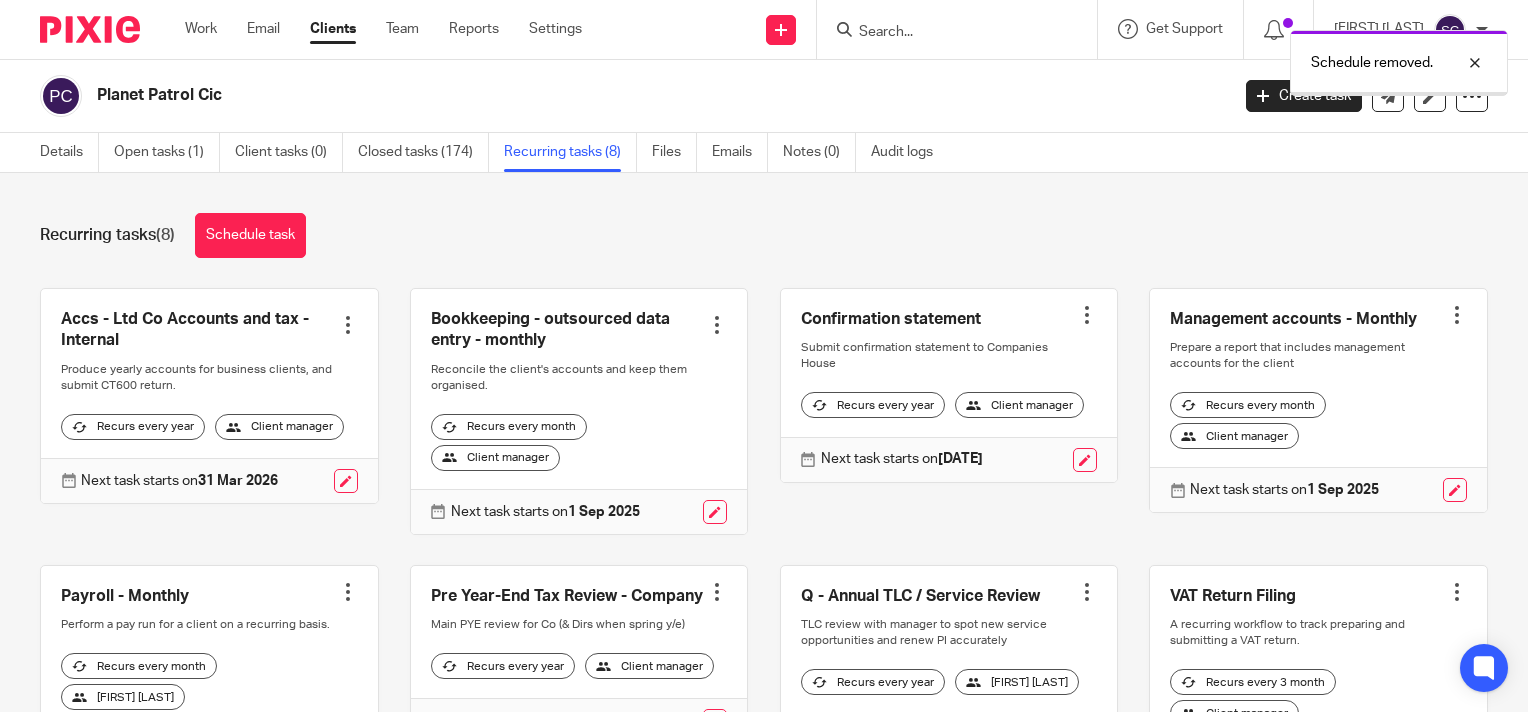 scroll, scrollTop: 0, scrollLeft: 0, axis: both 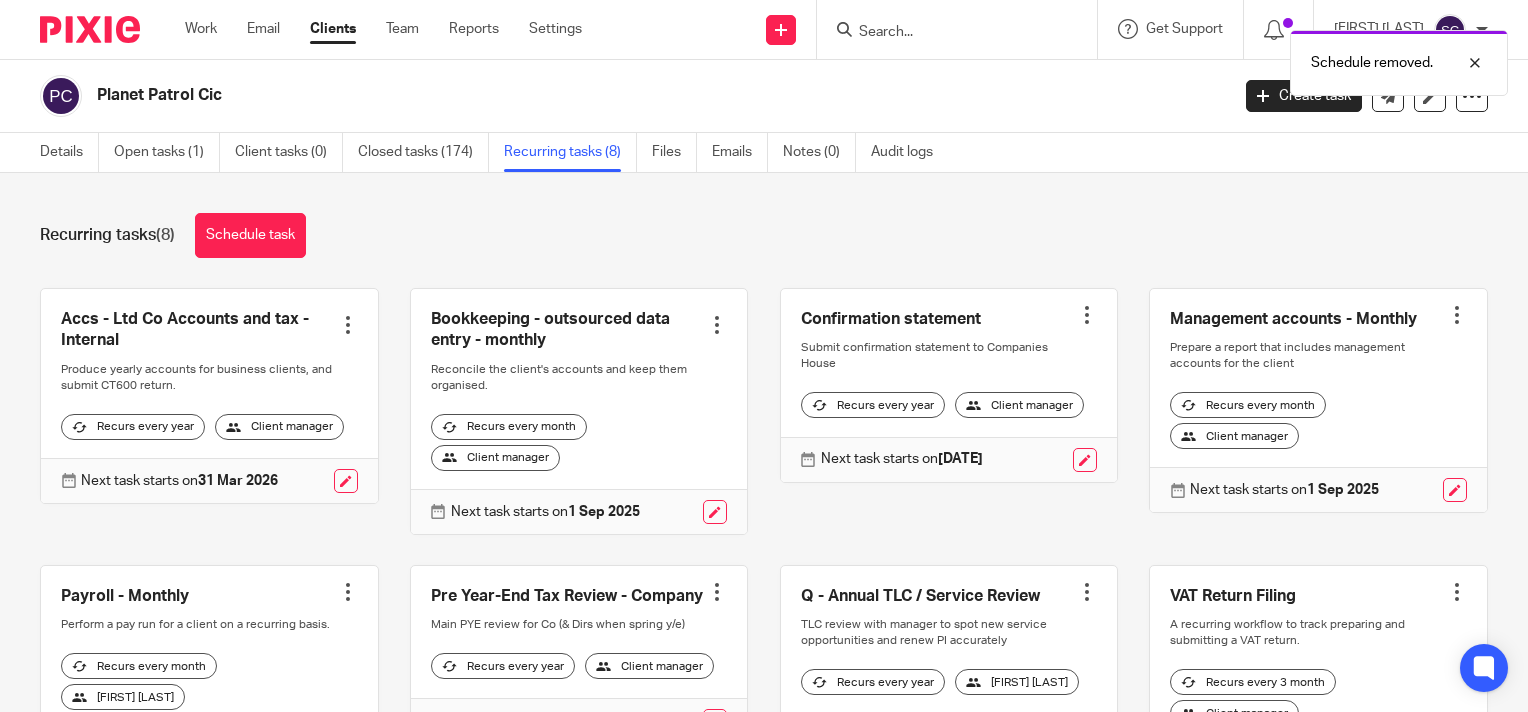 click at bounding box center (1087, 315) 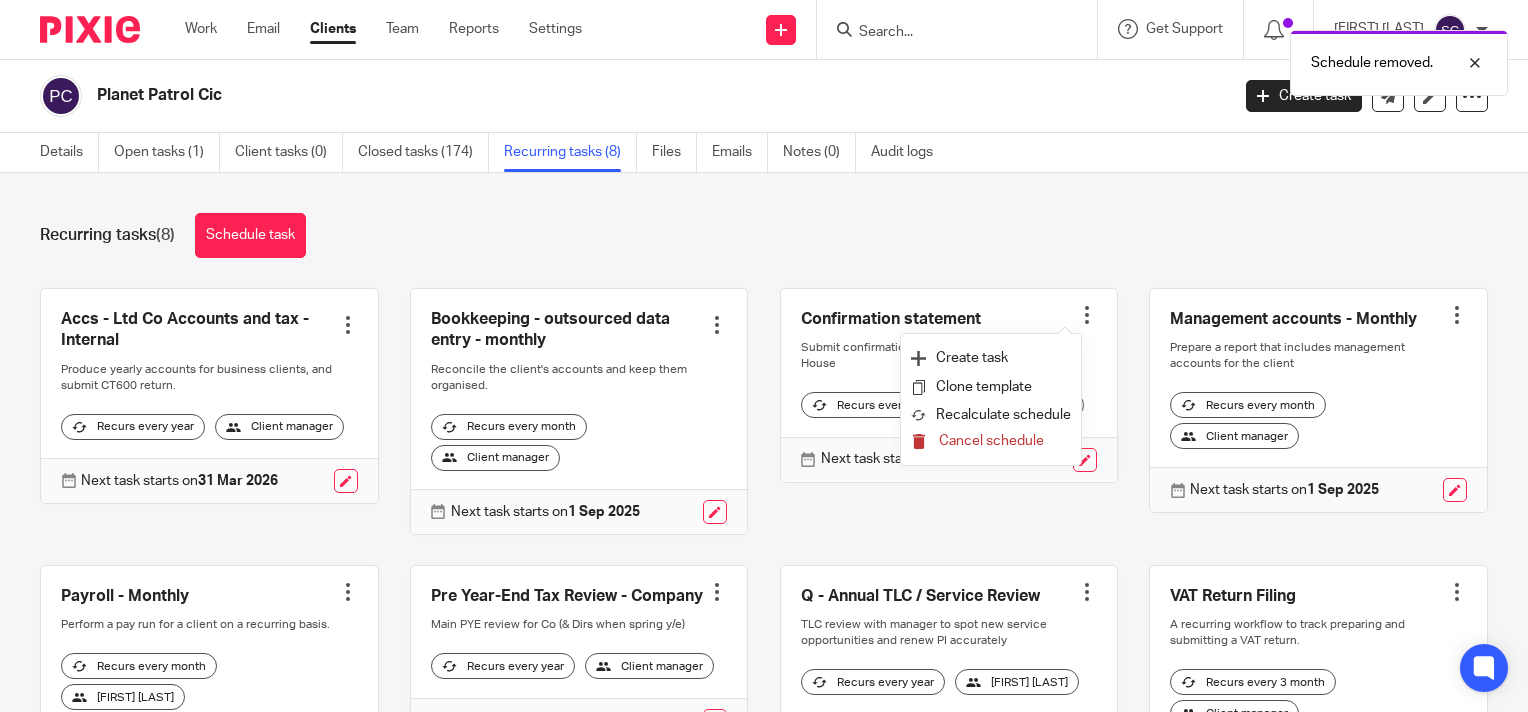click on "Cancel schedule" at bounding box center (991, 441) 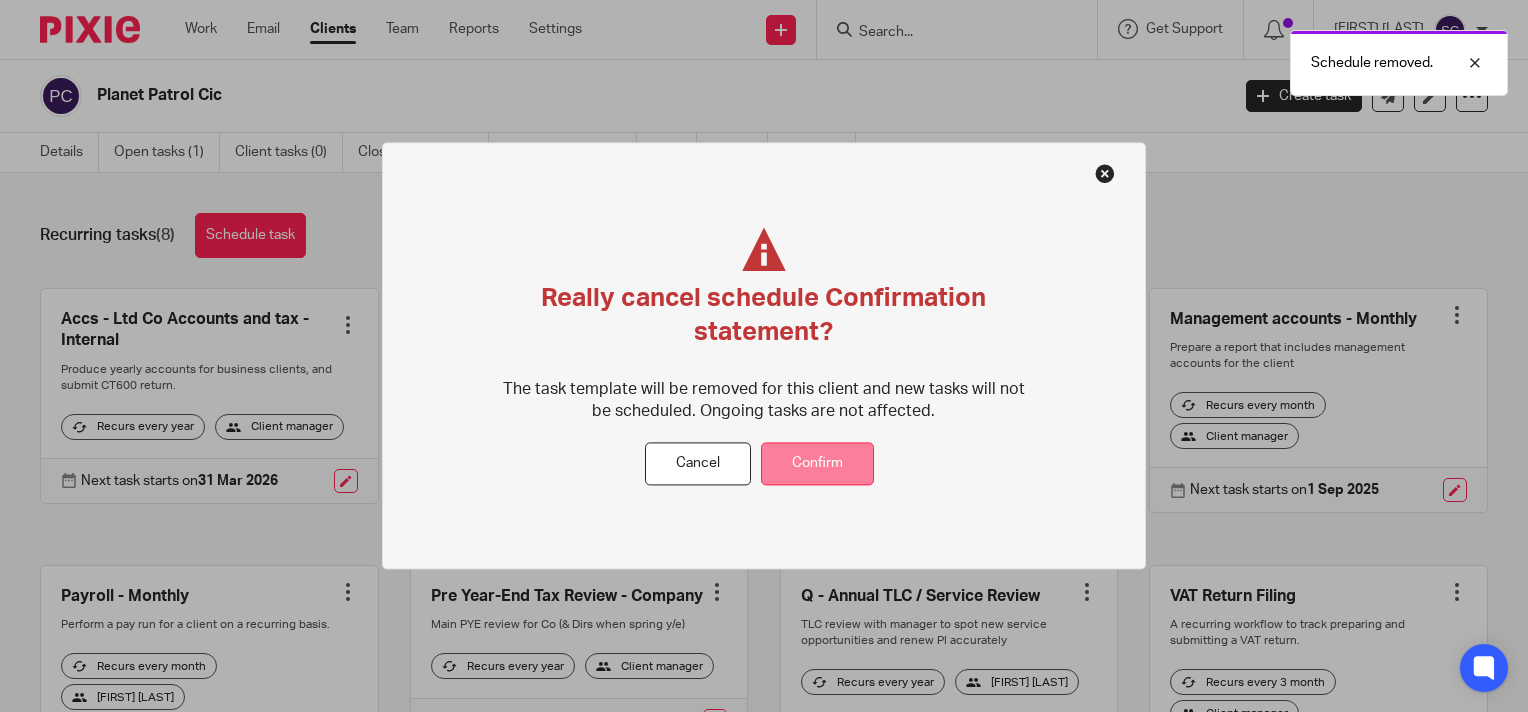 click on "Confirm" at bounding box center [817, 464] 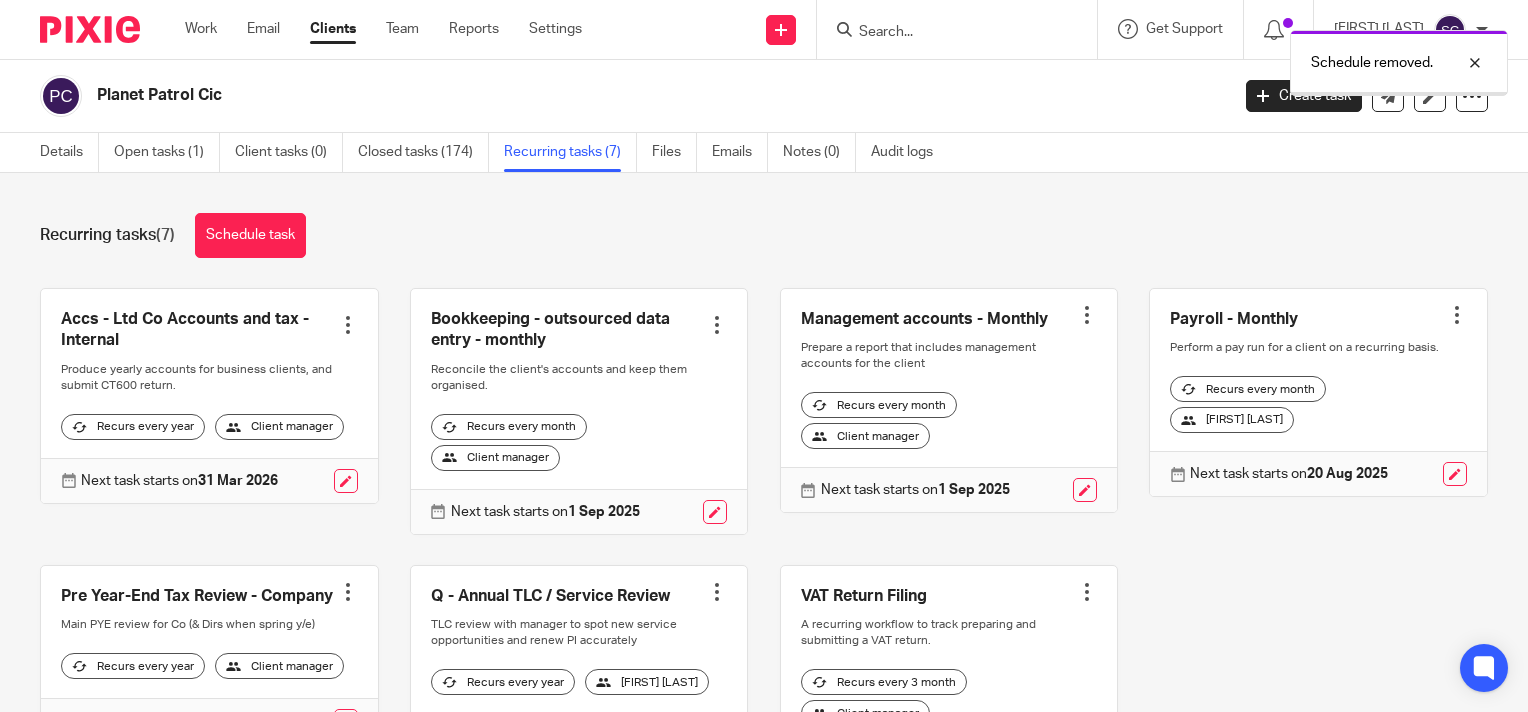 scroll, scrollTop: 0, scrollLeft: 0, axis: both 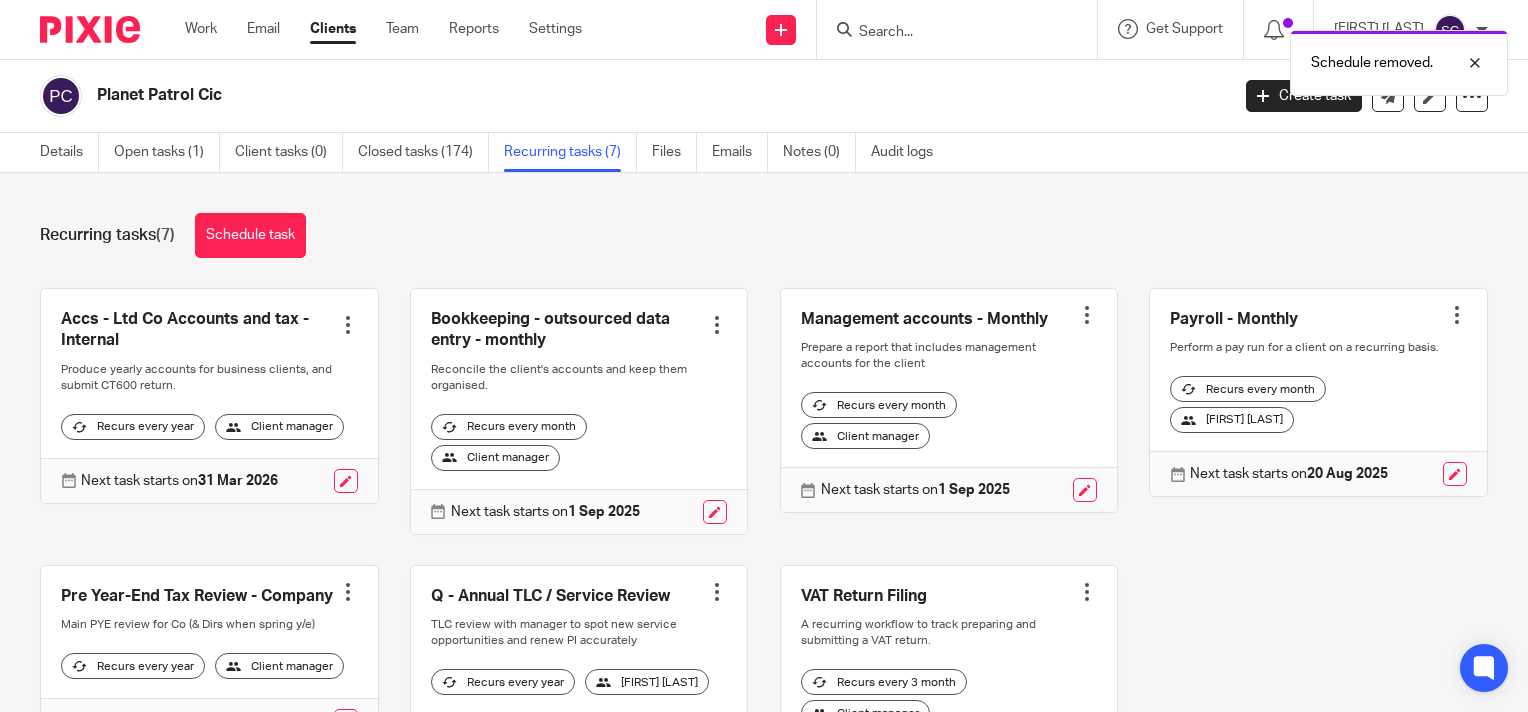 click at bounding box center [1457, 315] 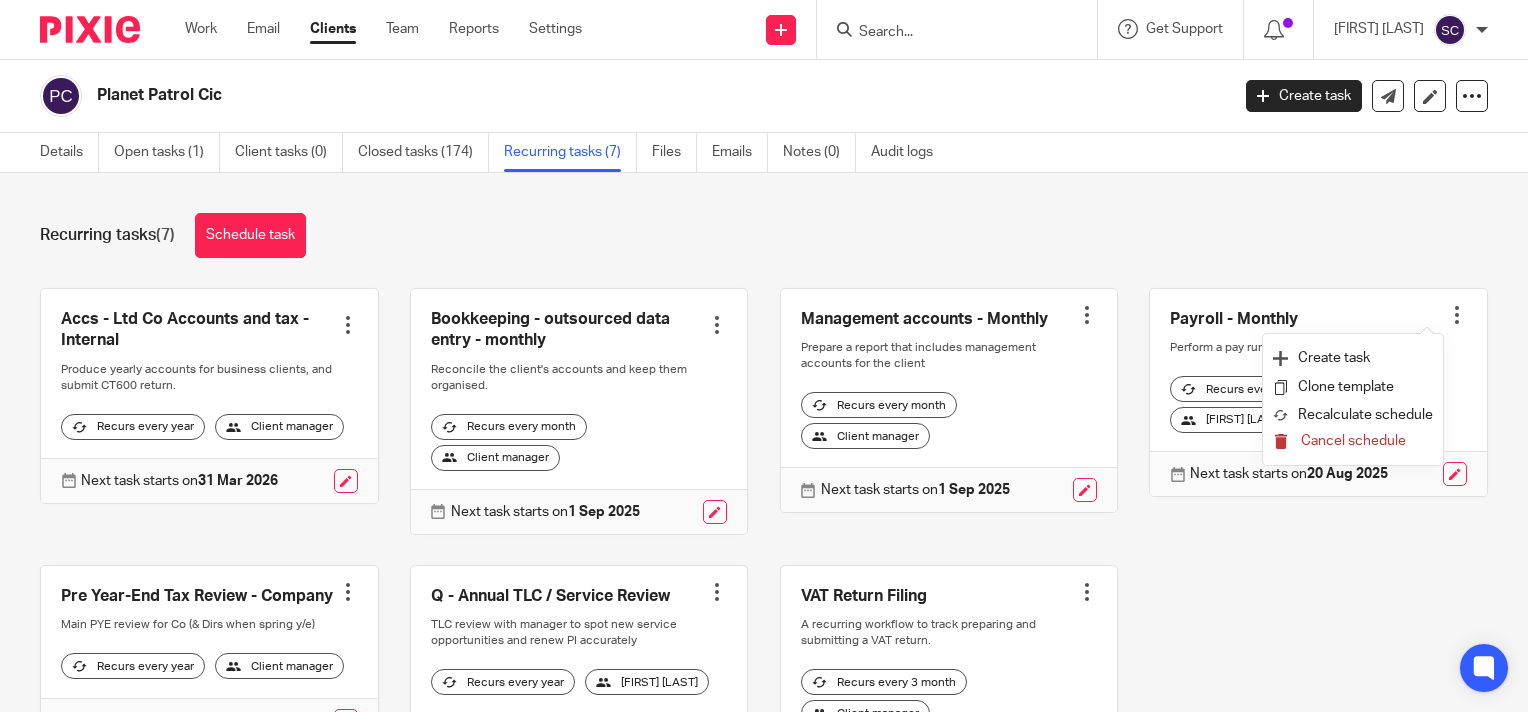 click on "Cancel schedule" at bounding box center (1353, 441) 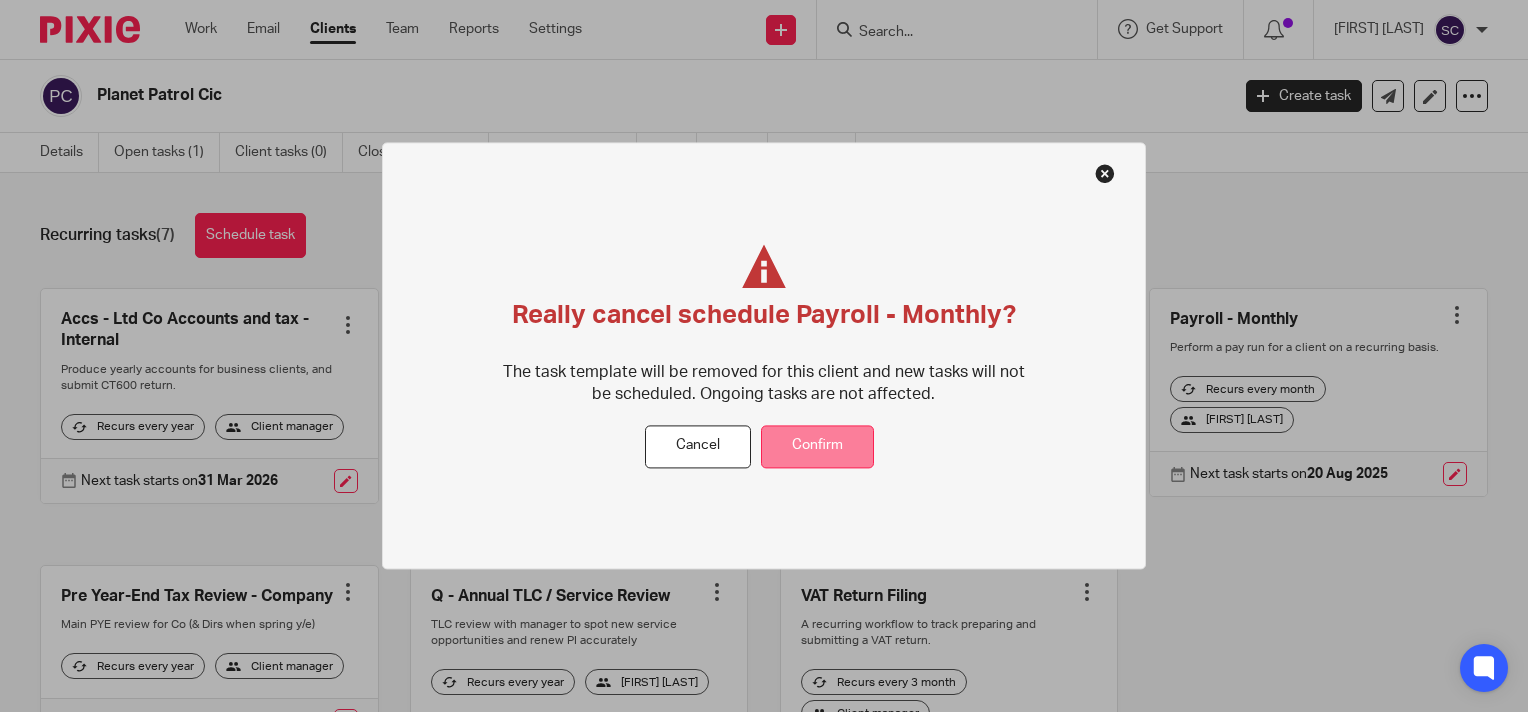 click on "Confirm" at bounding box center [817, 446] 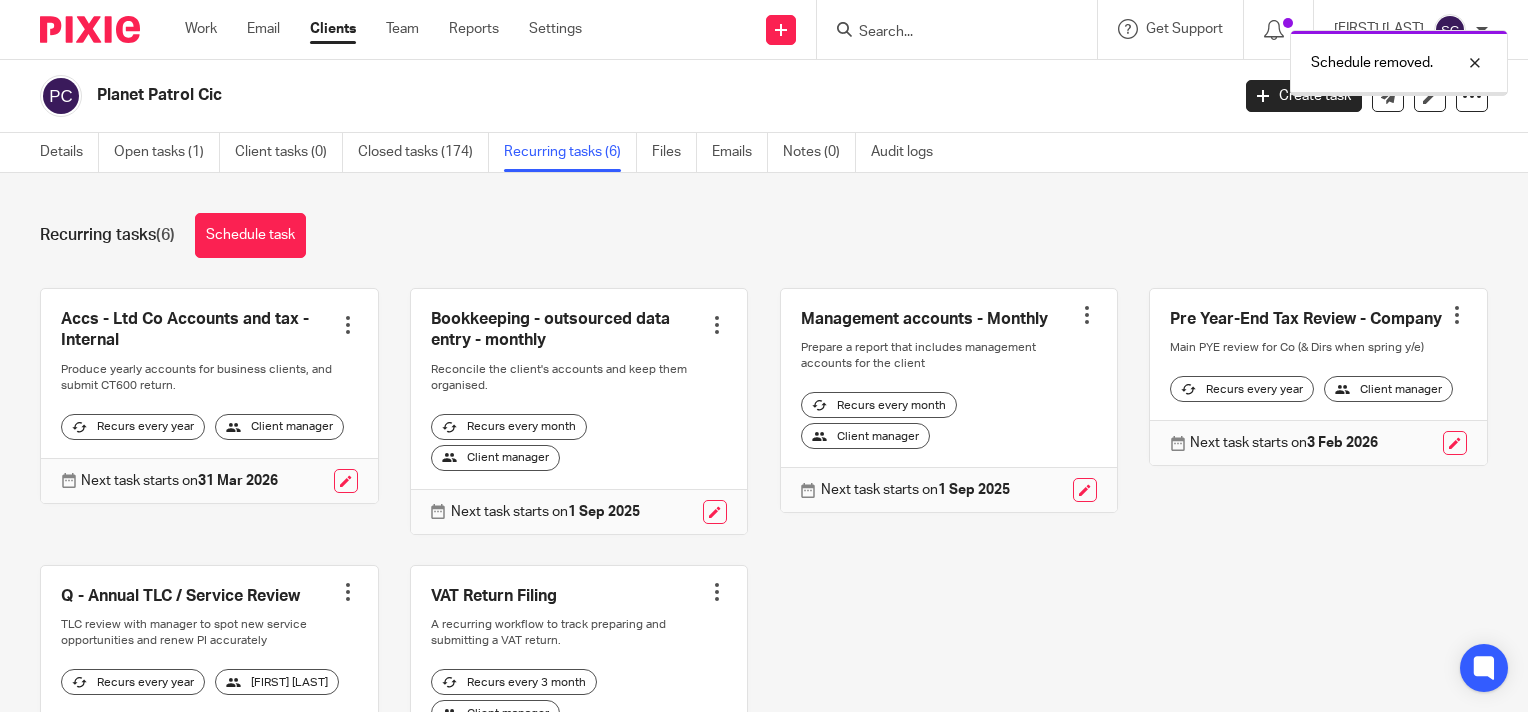 scroll, scrollTop: 0, scrollLeft: 0, axis: both 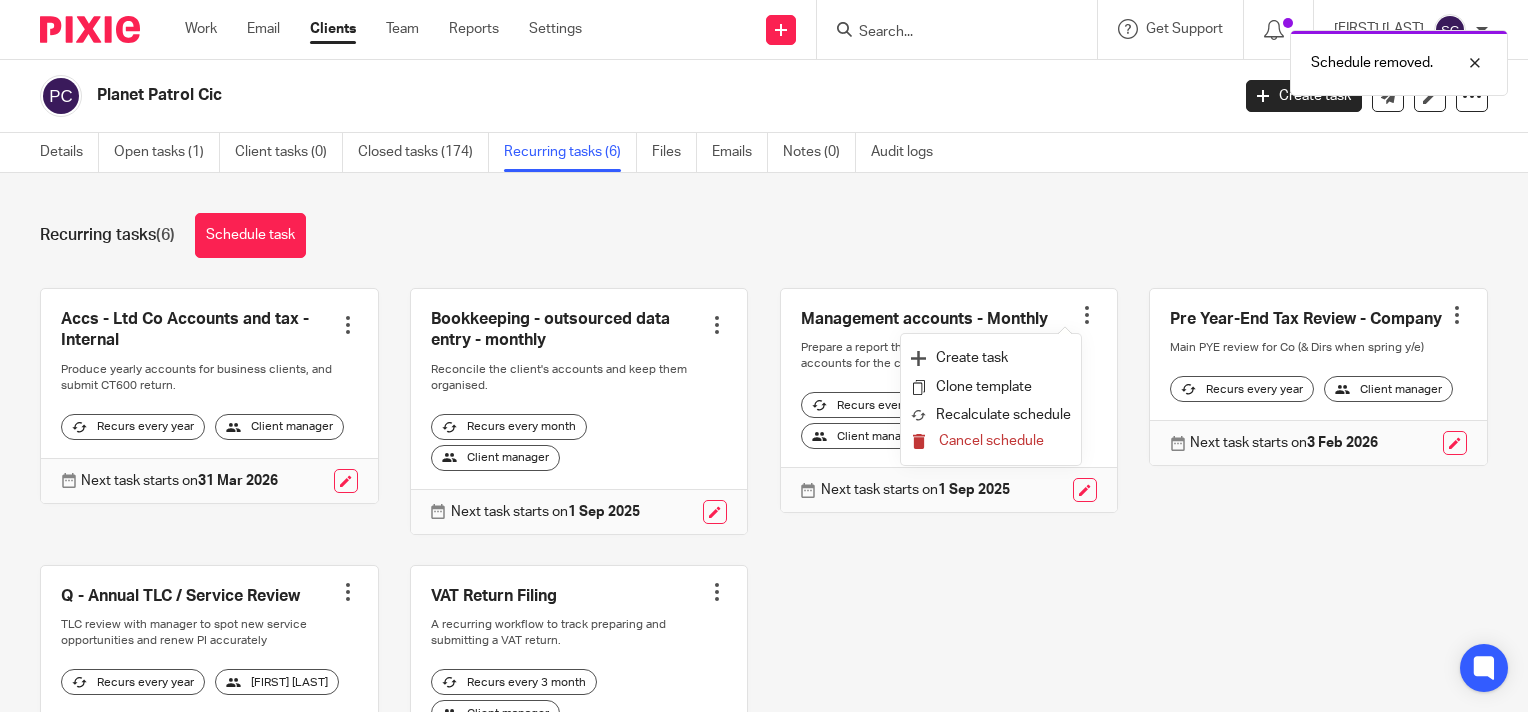 click on "Cancel schedule" at bounding box center [991, 441] 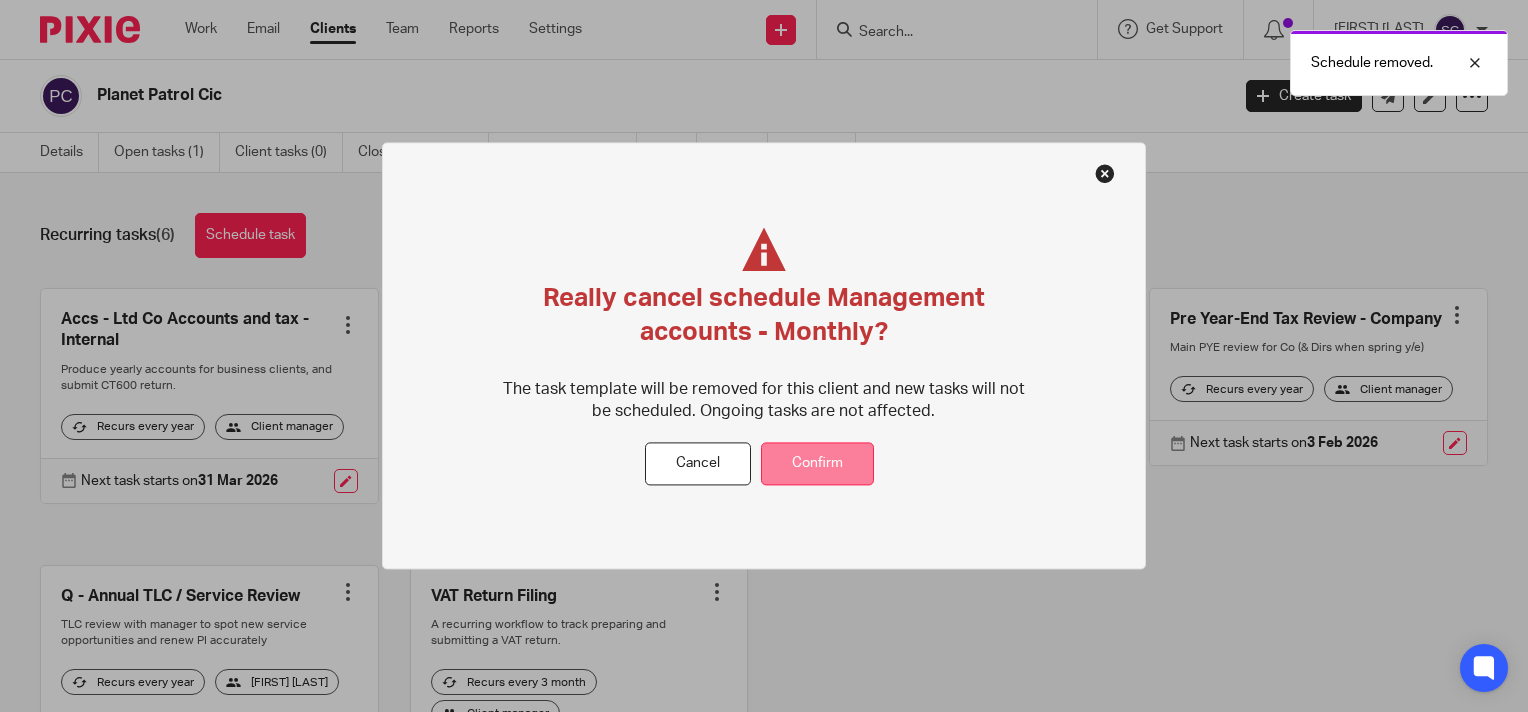 click on "Confirm" at bounding box center (817, 464) 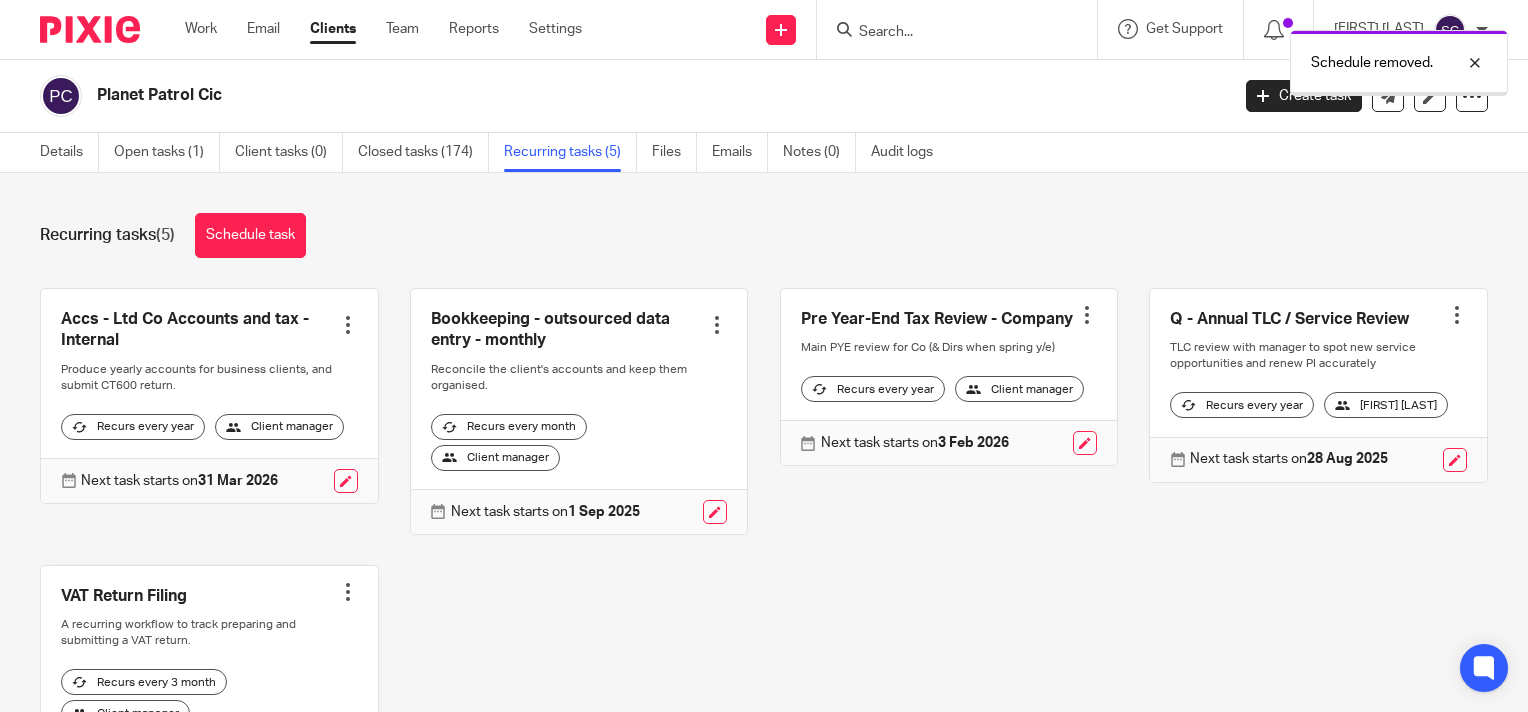 scroll, scrollTop: 0, scrollLeft: 0, axis: both 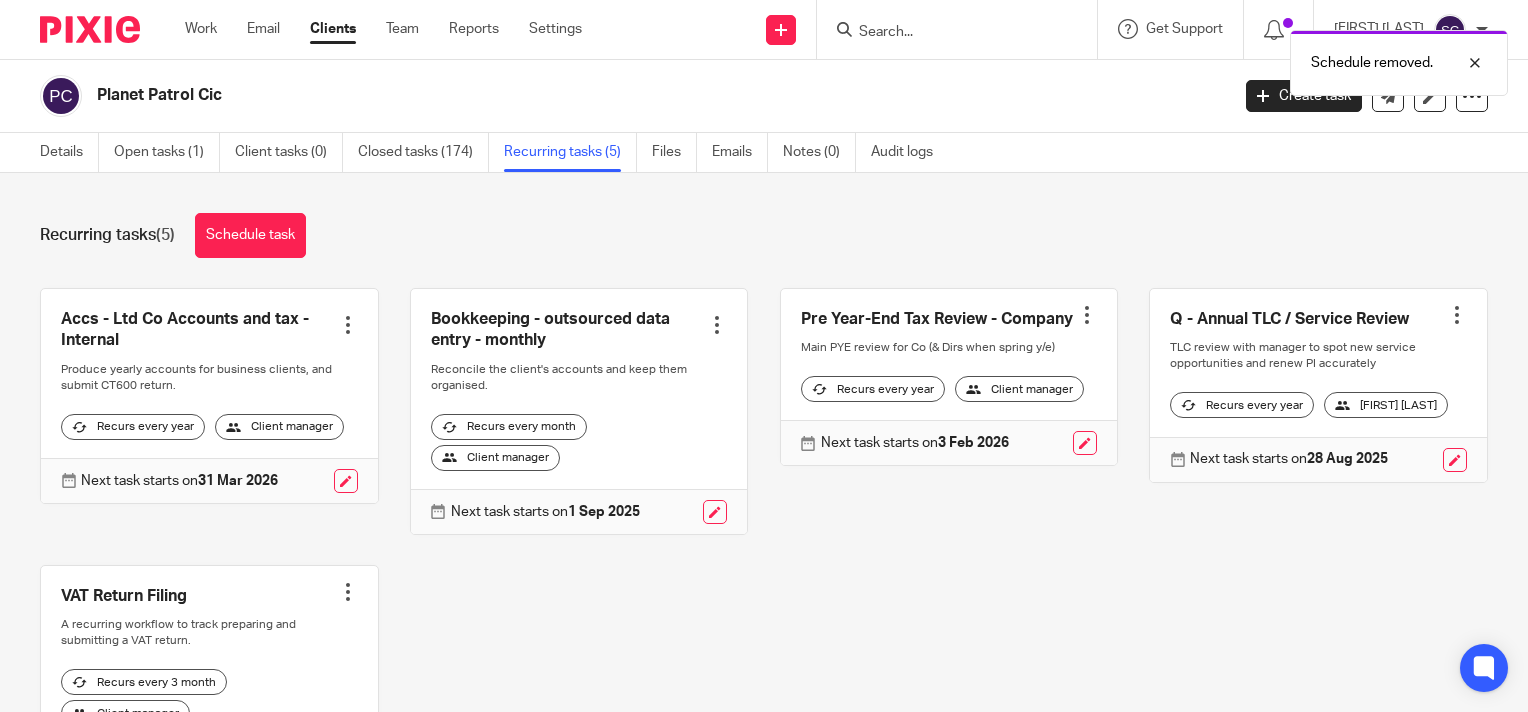 click at bounding box center [717, 325] 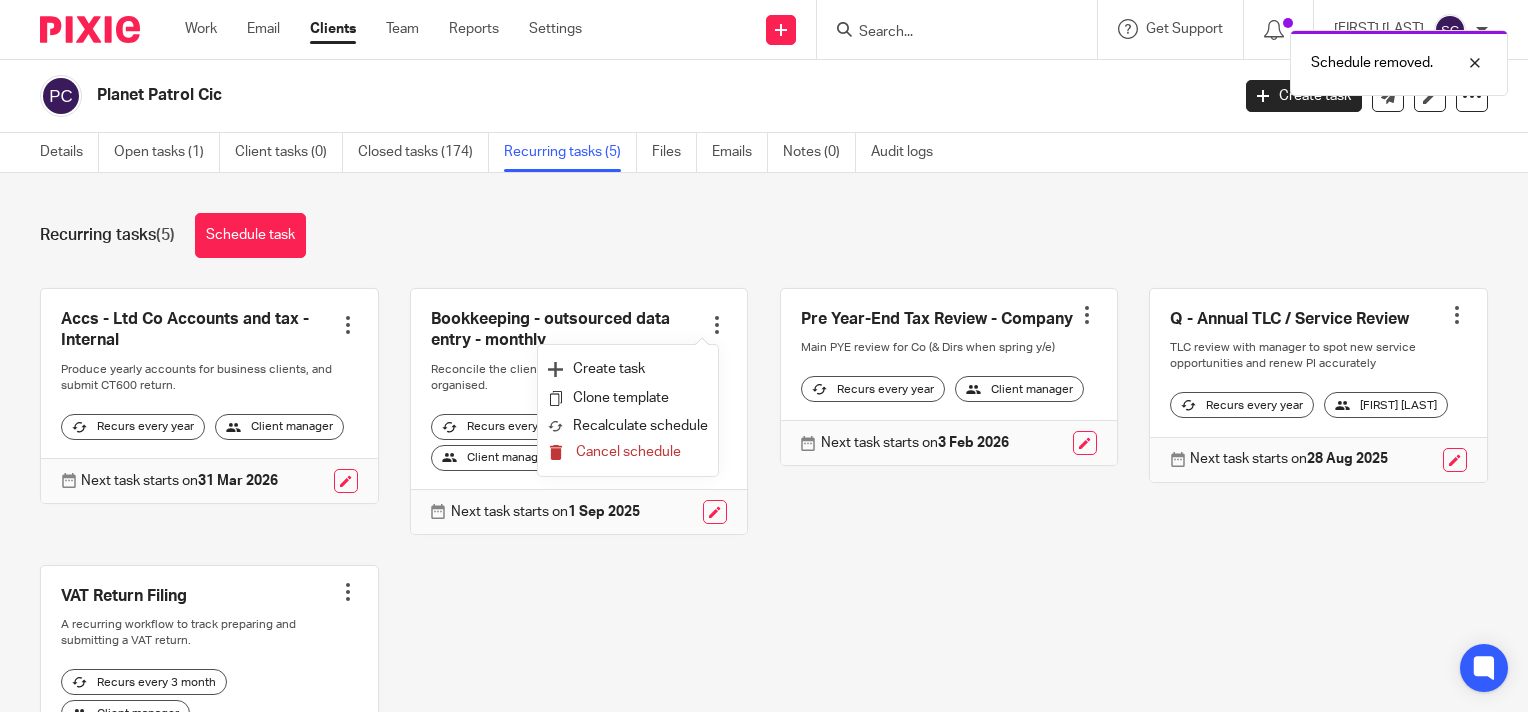click on "Cancel schedule" at bounding box center (628, 452) 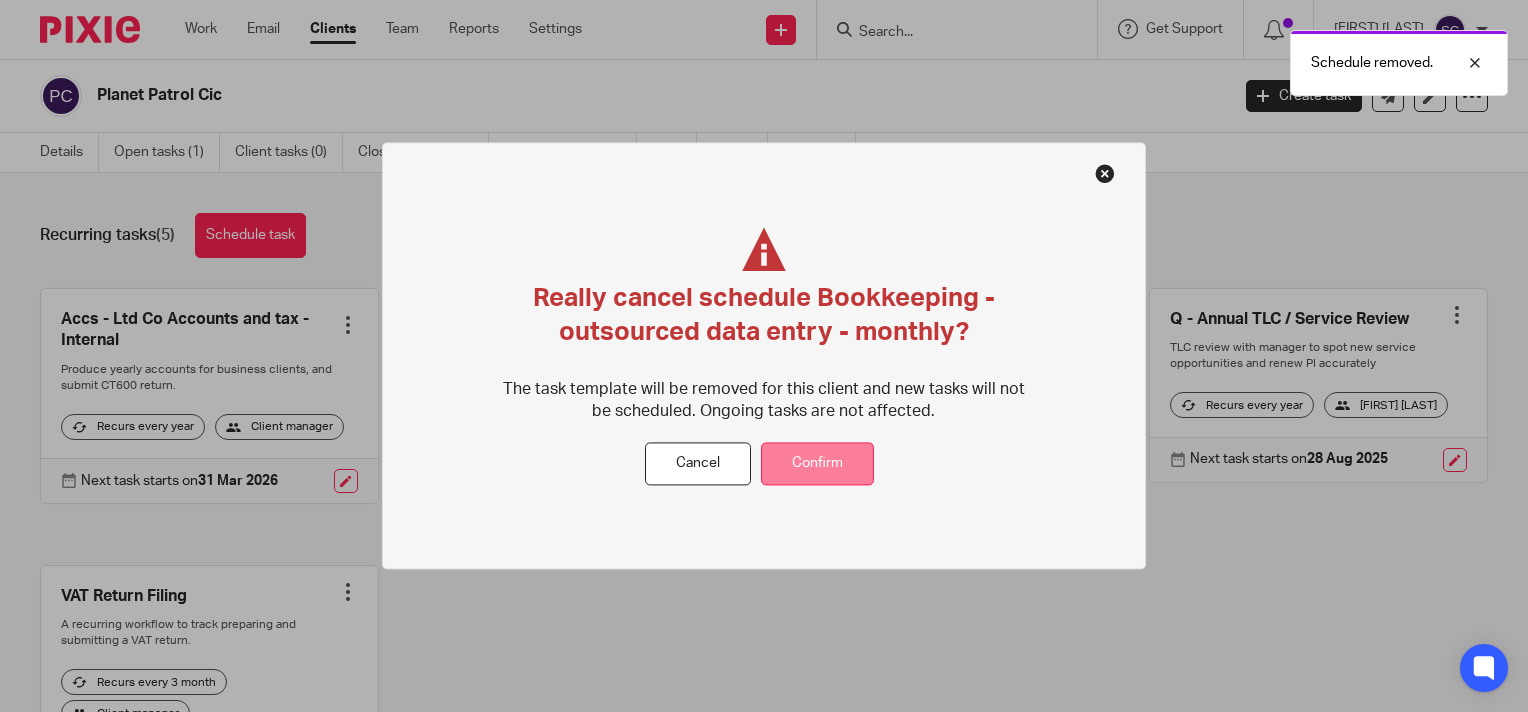 click on "Confirm" at bounding box center [817, 464] 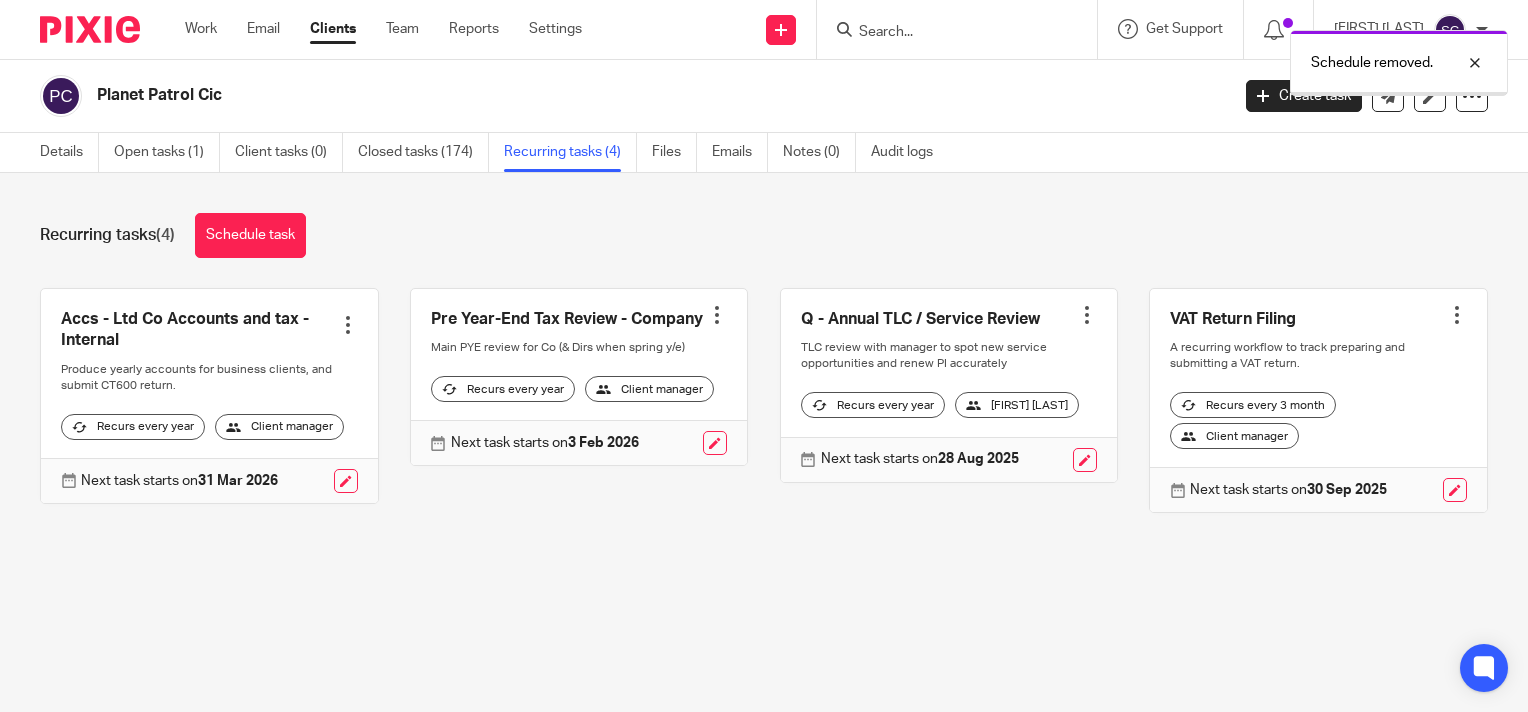 scroll, scrollTop: 0, scrollLeft: 0, axis: both 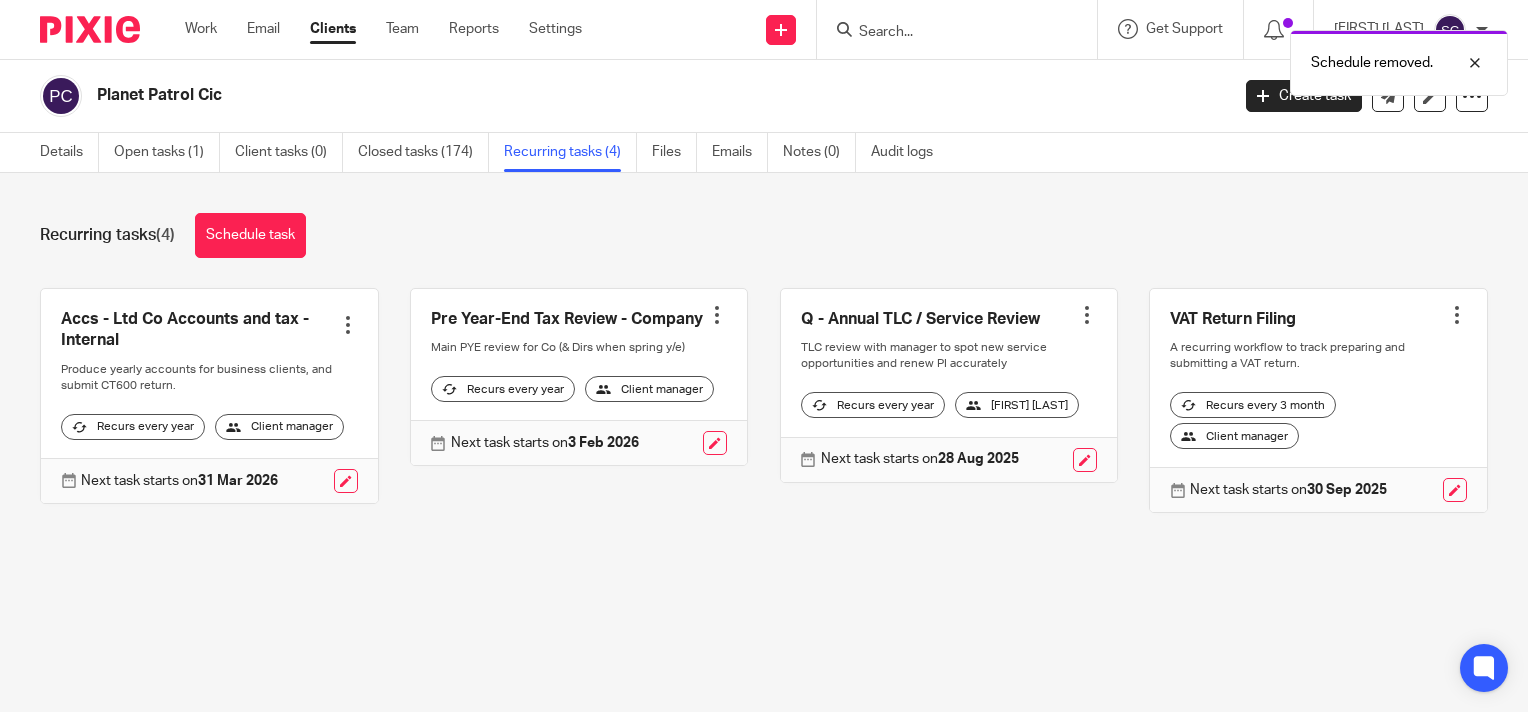 click at bounding box center (348, 325) 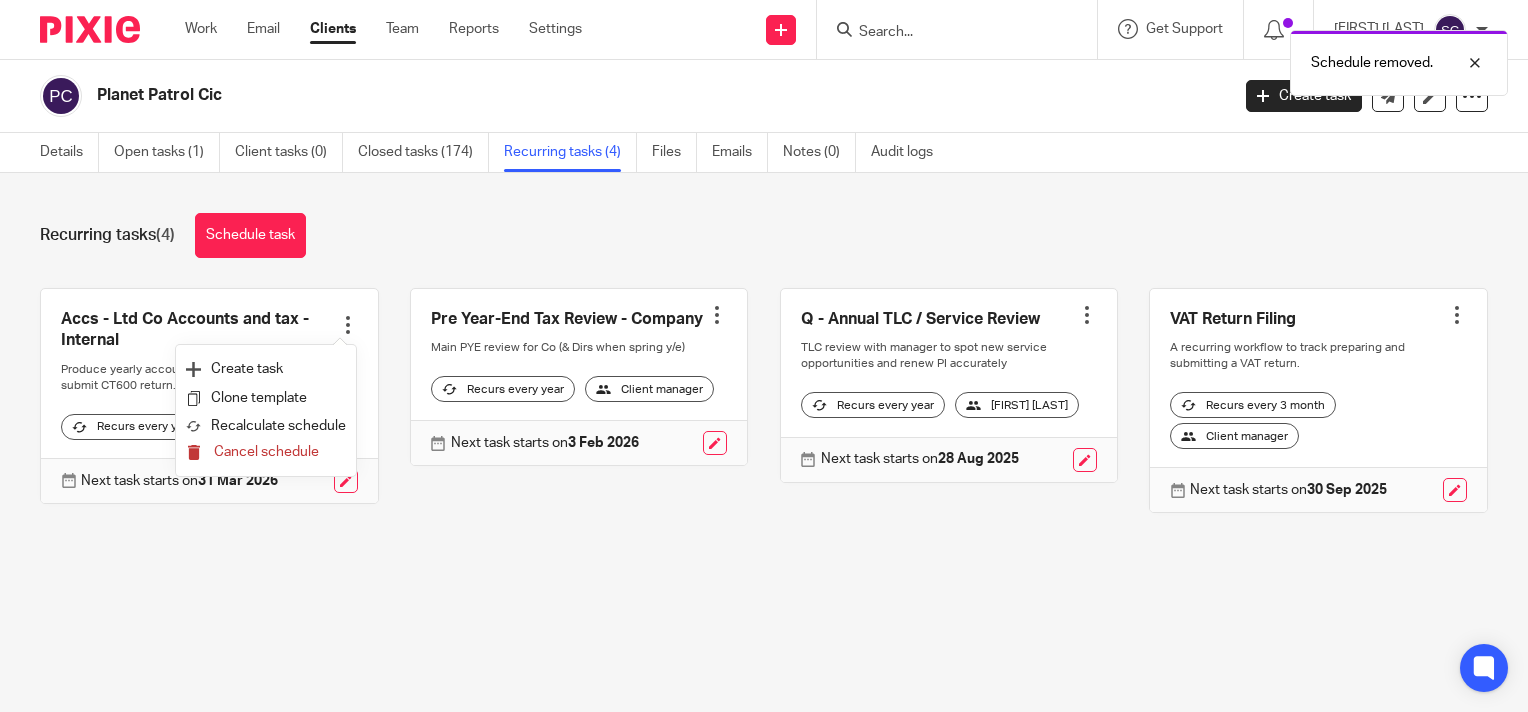 click on "Cancel schedule" at bounding box center (266, 452) 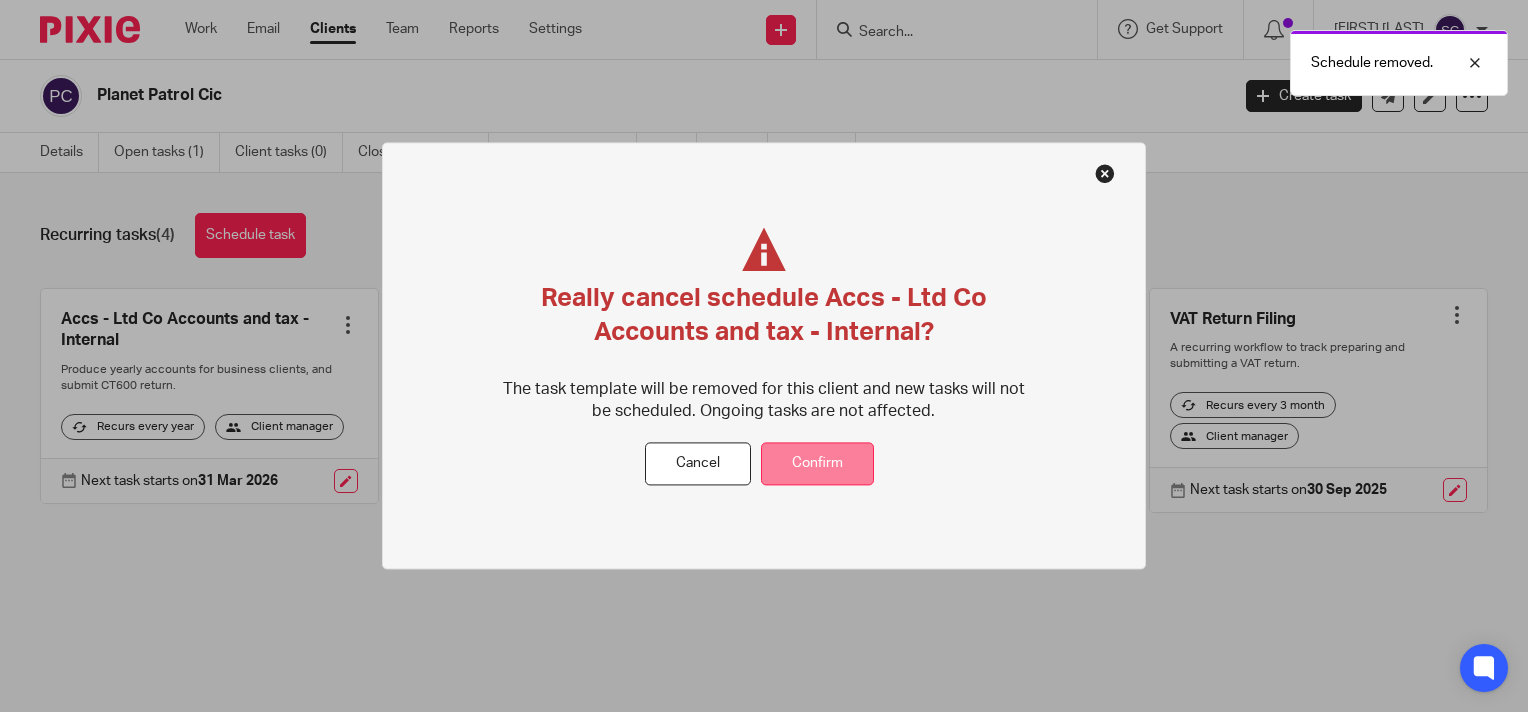 click on "Confirm" at bounding box center [817, 464] 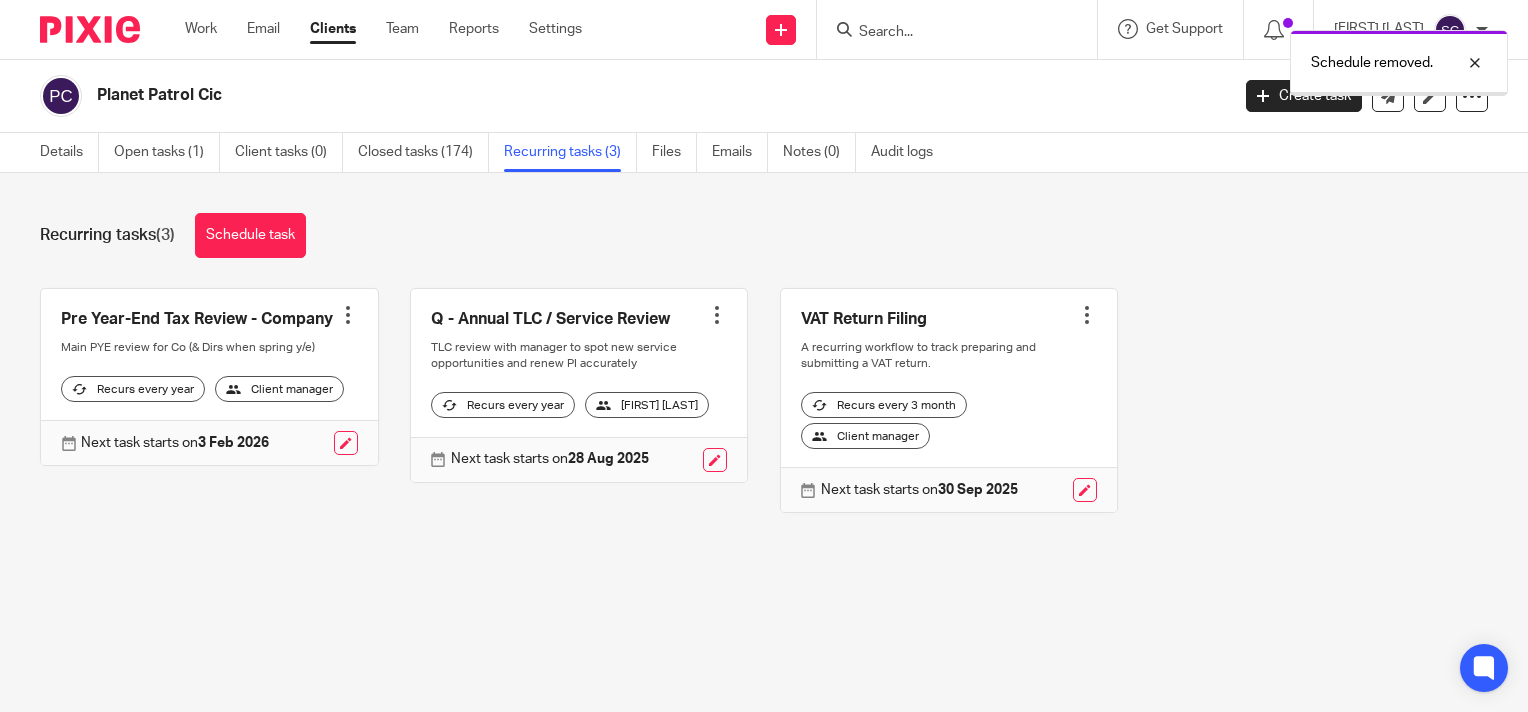 scroll, scrollTop: 0, scrollLeft: 0, axis: both 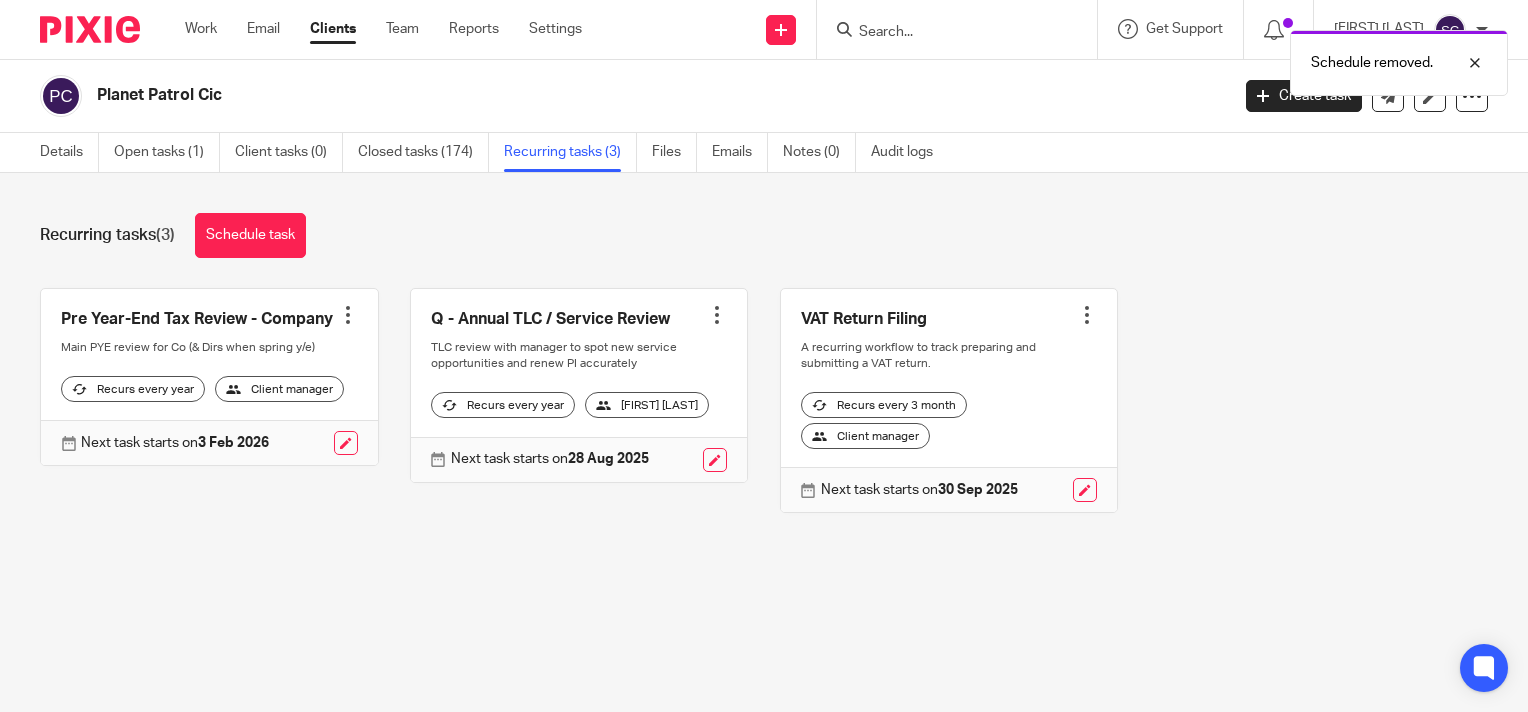 click at bounding box center [209, 377] 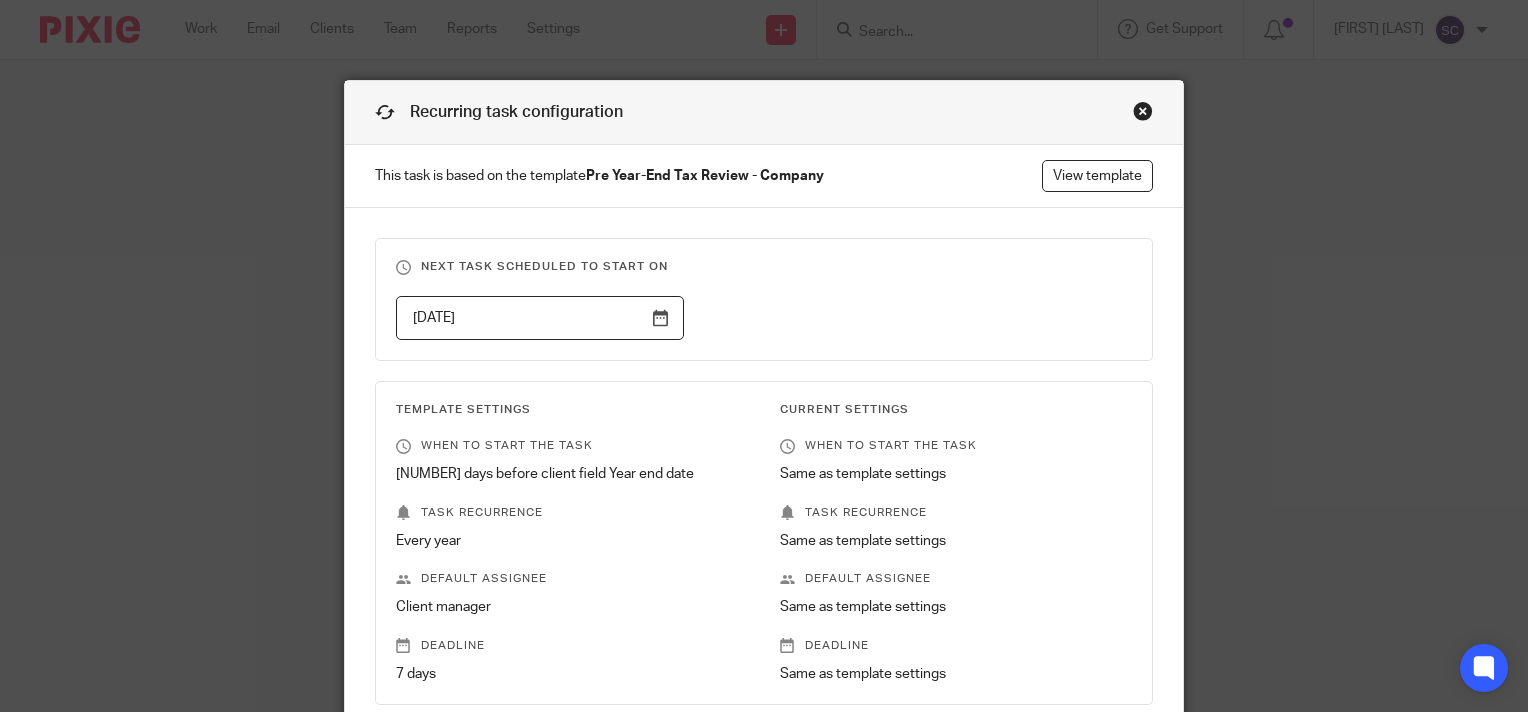 scroll, scrollTop: 0, scrollLeft: 0, axis: both 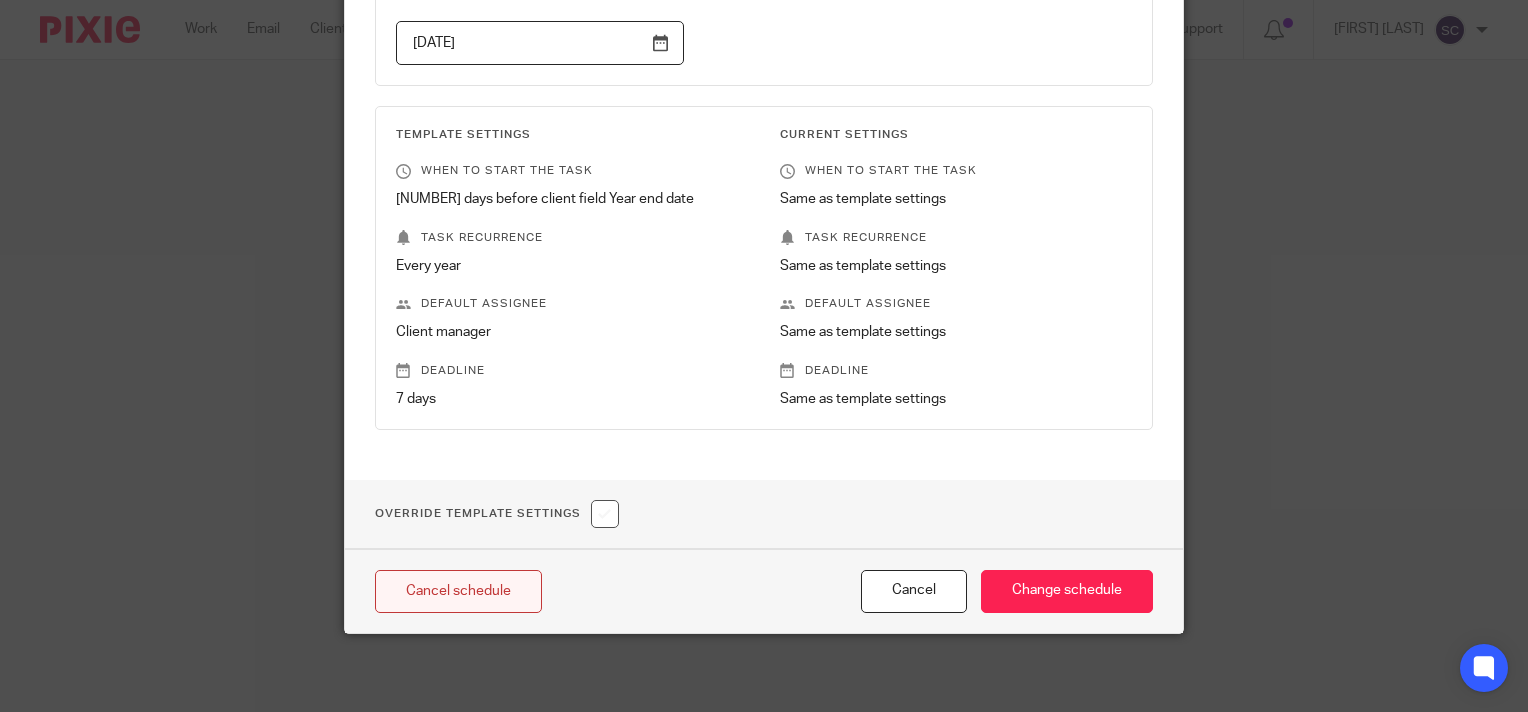 click on "Cancel schedule" at bounding box center (458, 591) 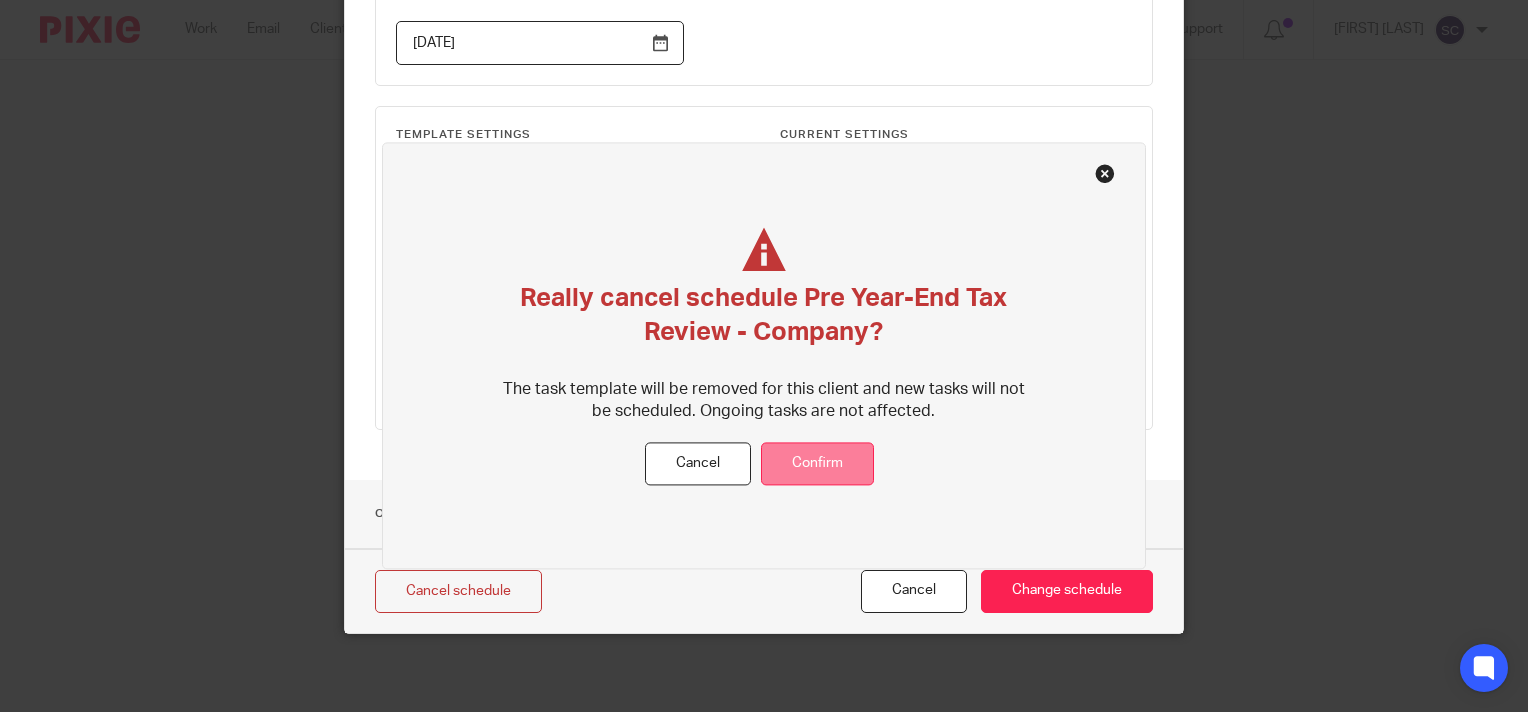 click on "Confirm" at bounding box center [817, 464] 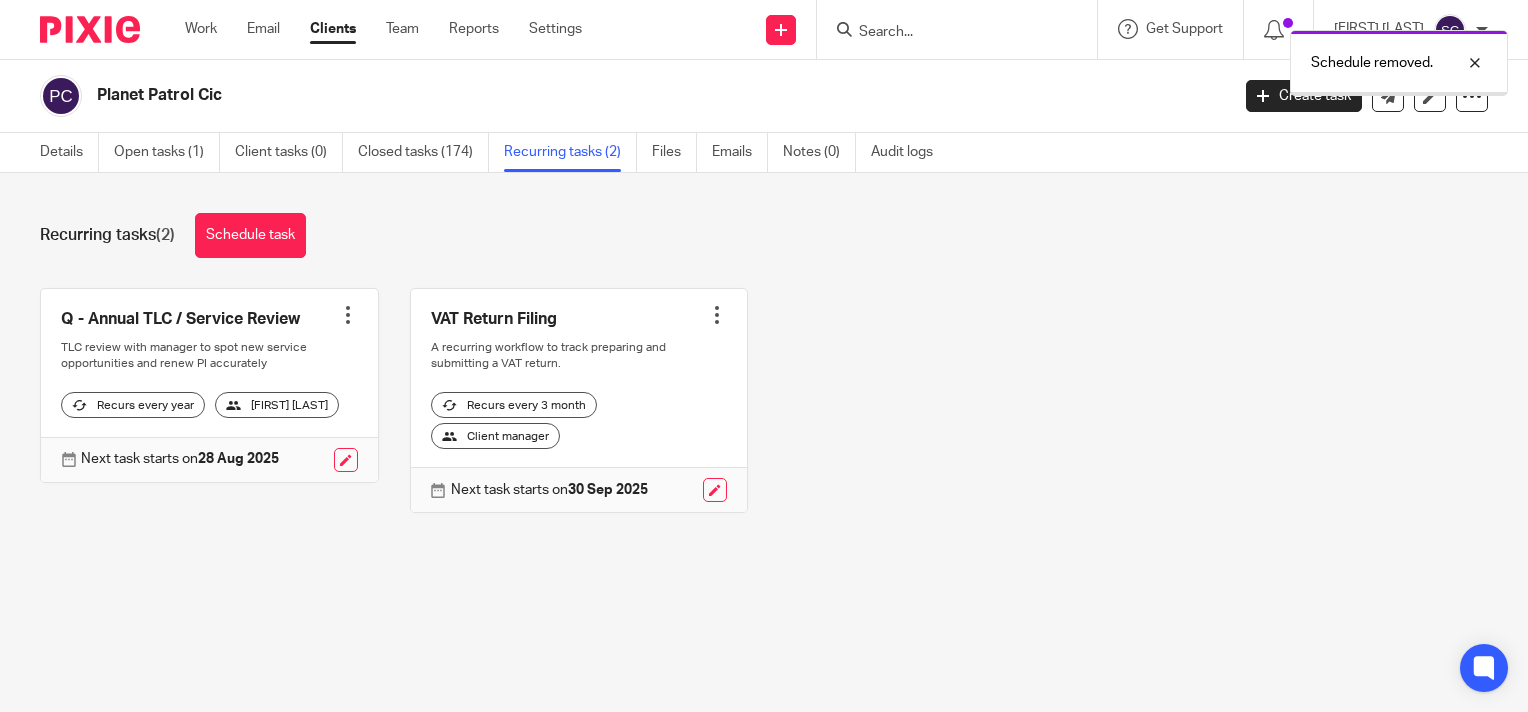 scroll, scrollTop: 0, scrollLeft: 0, axis: both 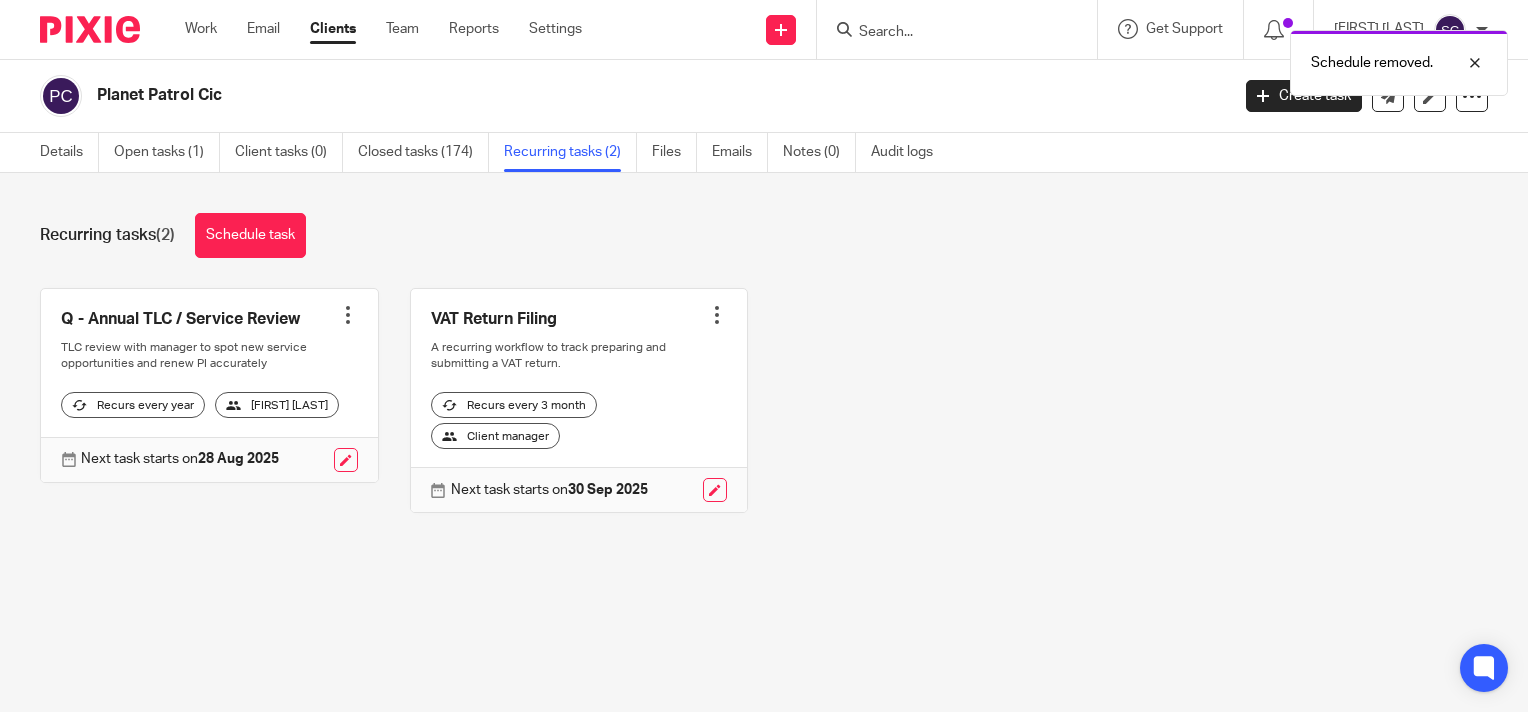 click at bounding box center (717, 315) 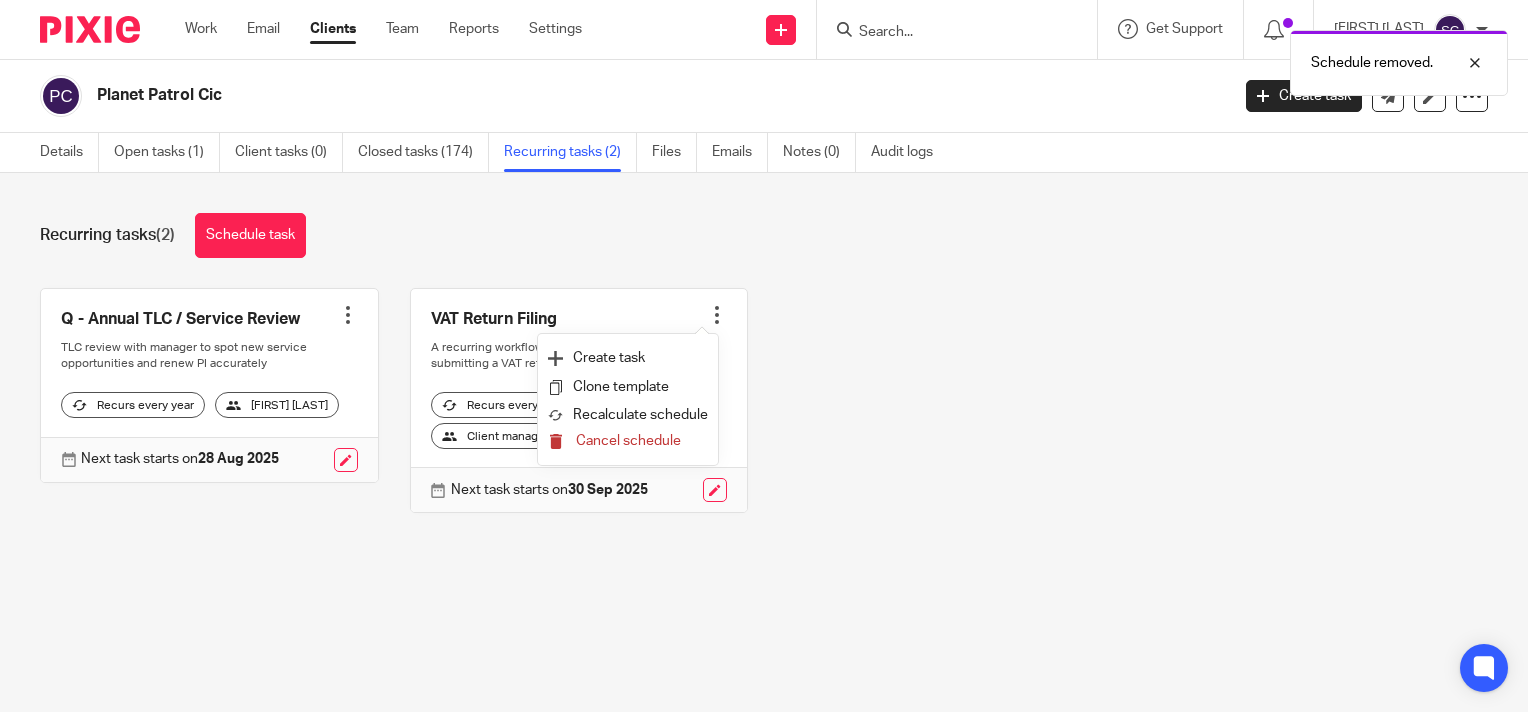 click on "Cancel schedule" at bounding box center [628, 441] 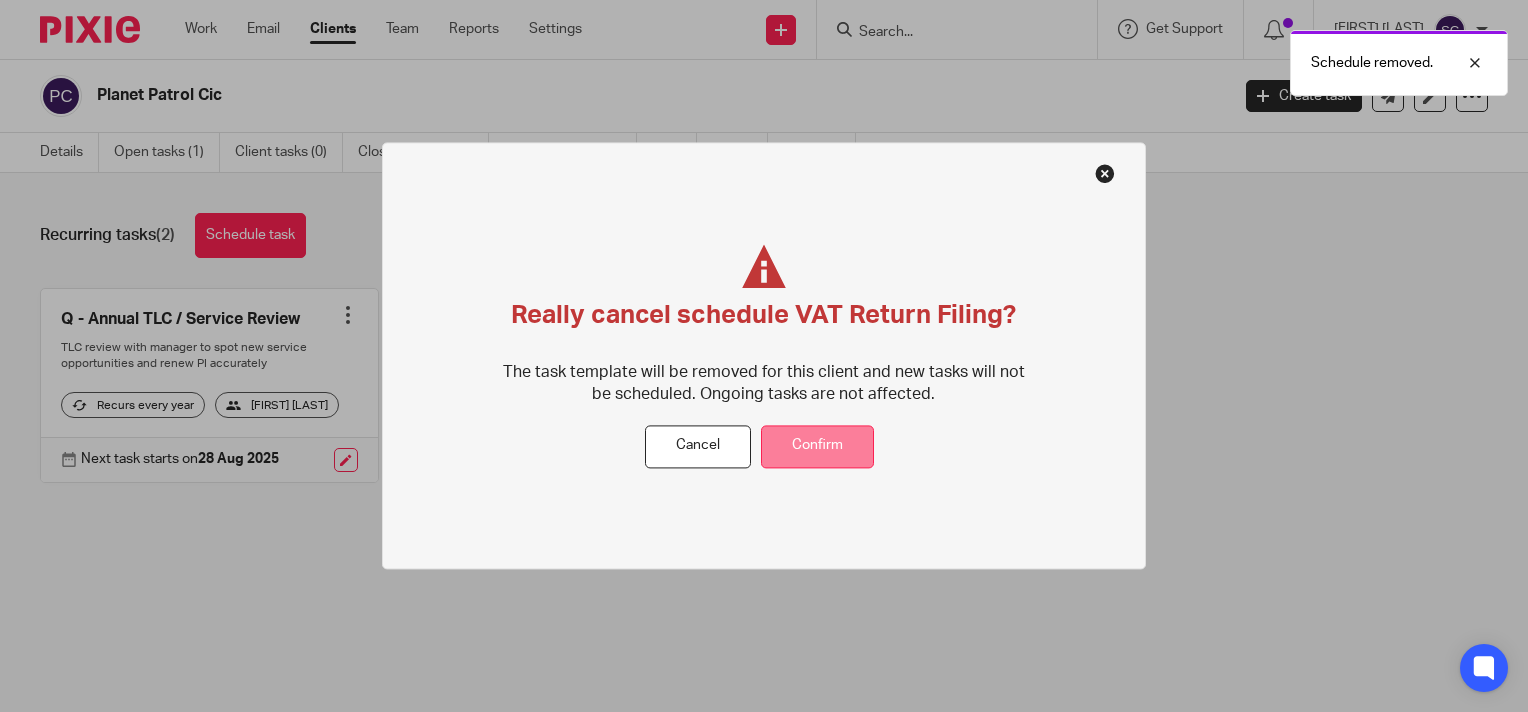 click on "Confirm" at bounding box center [817, 446] 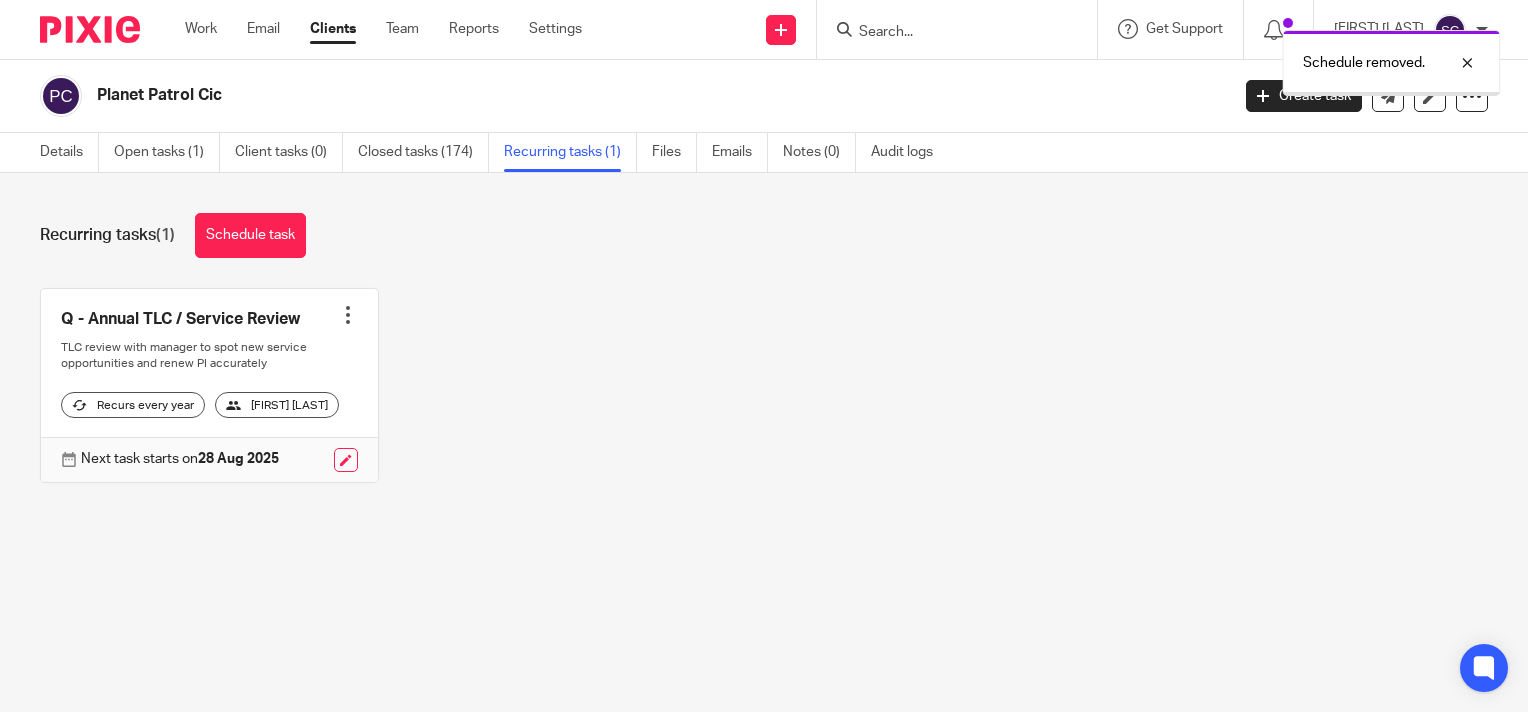 scroll, scrollTop: 0, scrollLeft: 0, axis: both 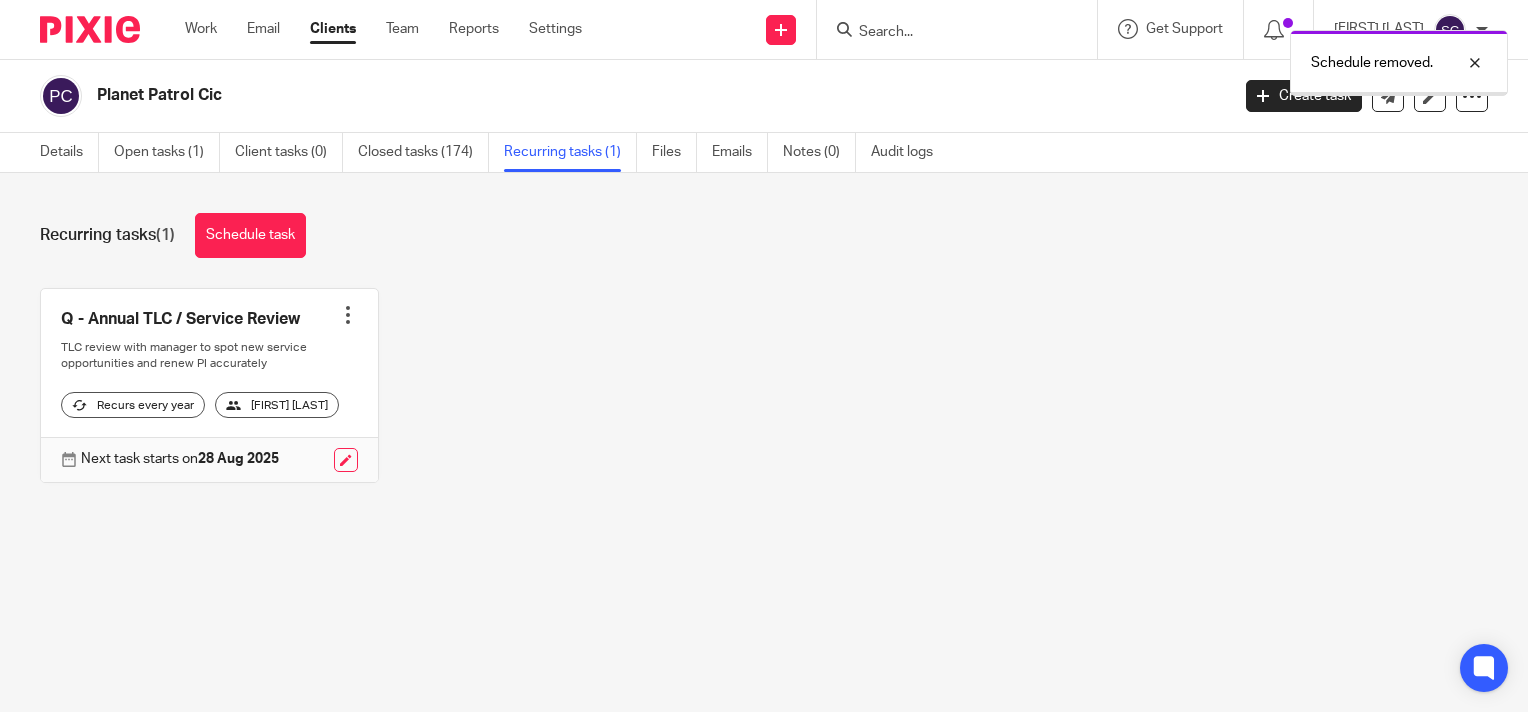 click at bounding box center (209, 385) 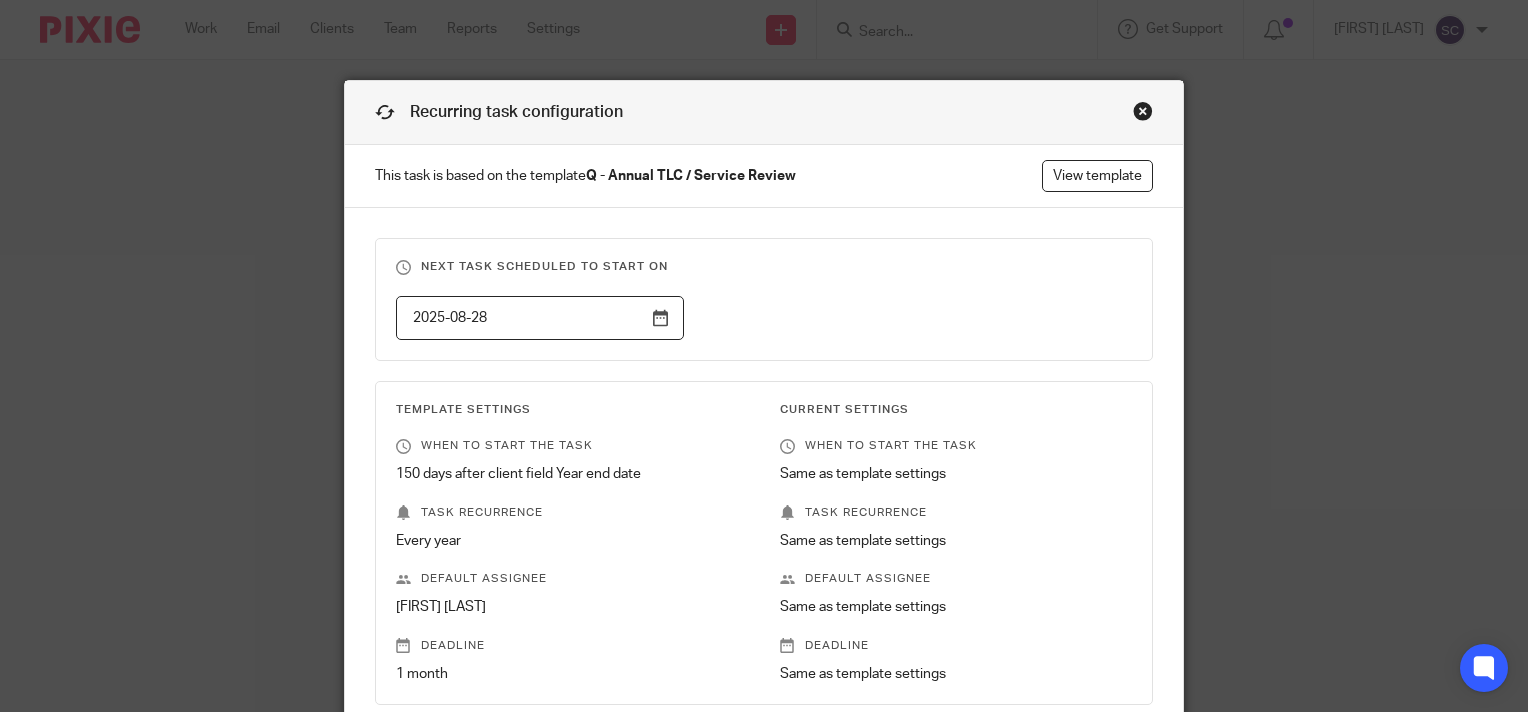 scroll, scrollTop: 0, scrollLeft: 0, axis: both 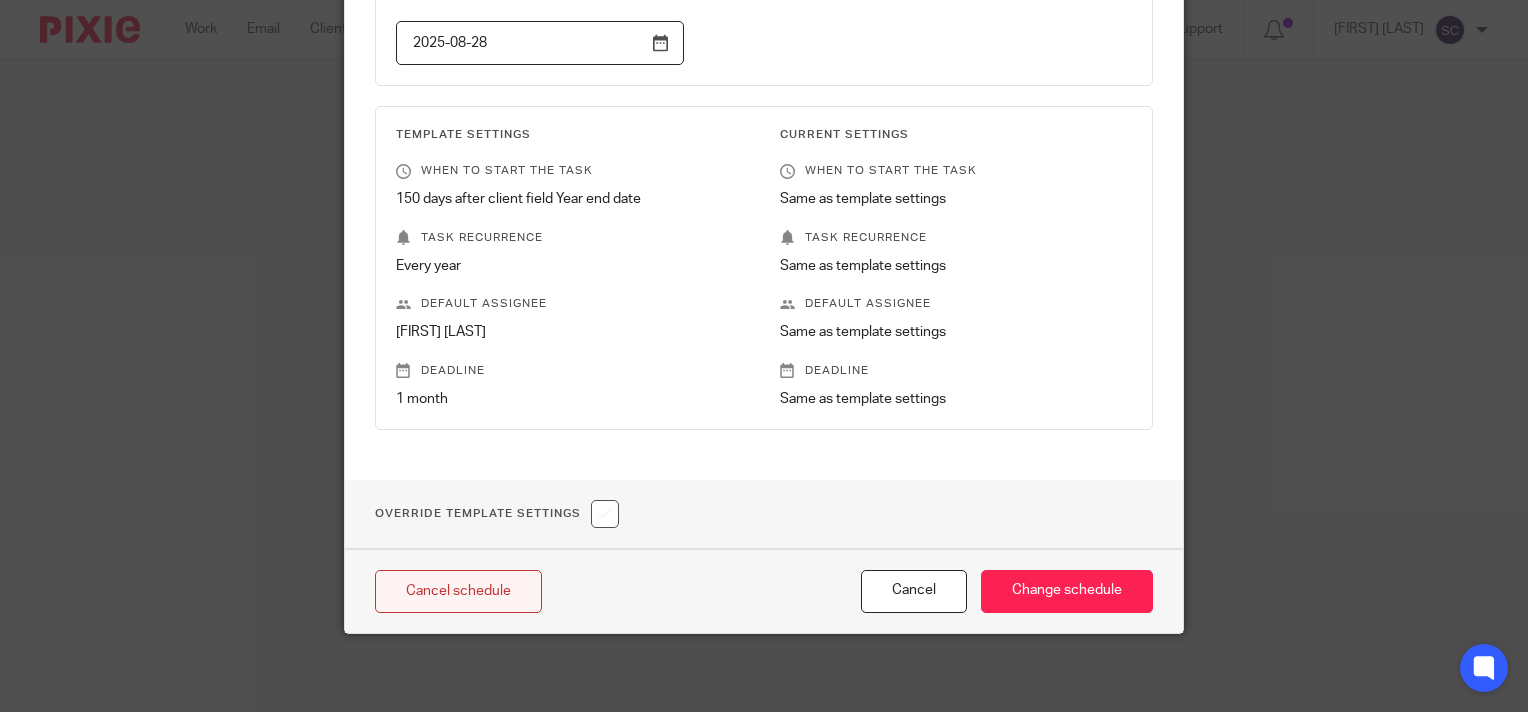 click on "Cancel schedule" at bounding box center (458, 591) 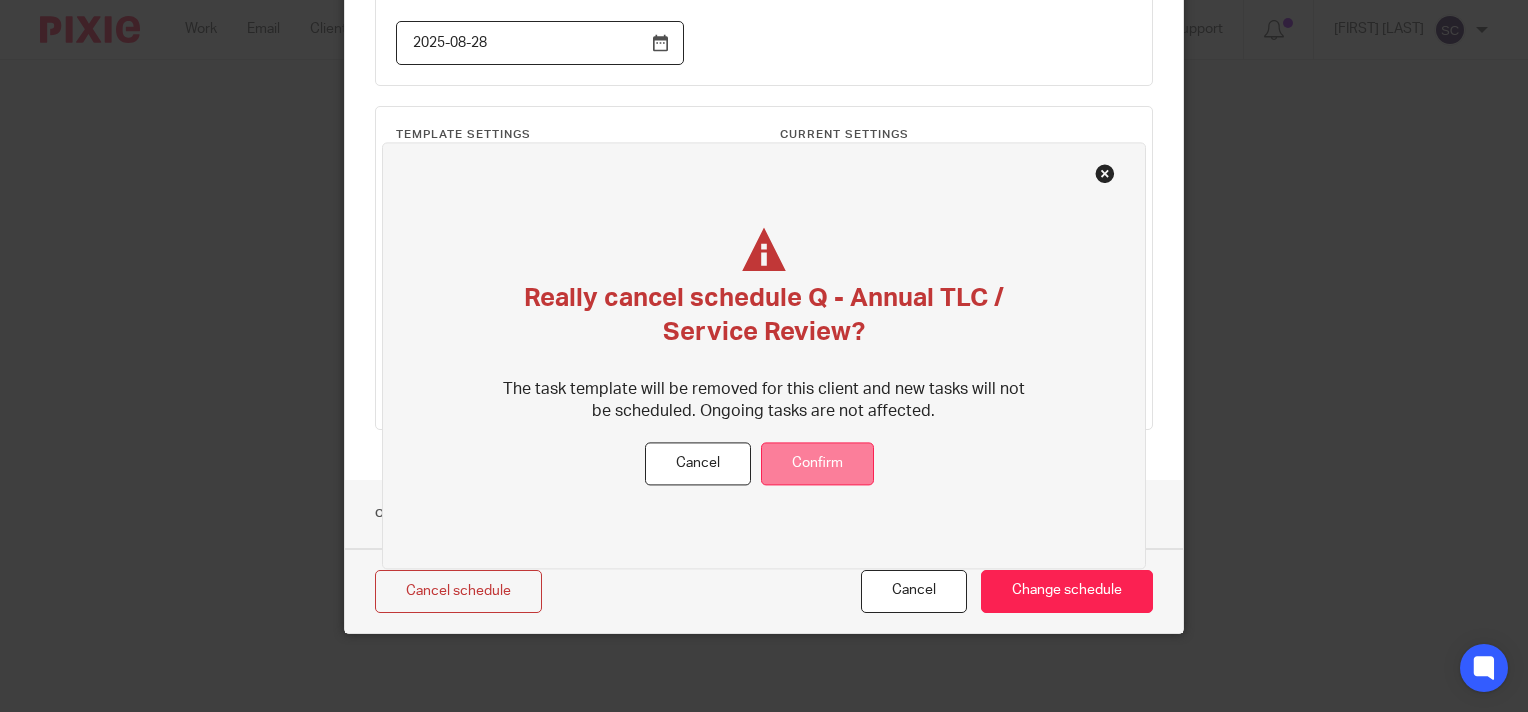 click on "Confirm" at bounding box center [817, 464] 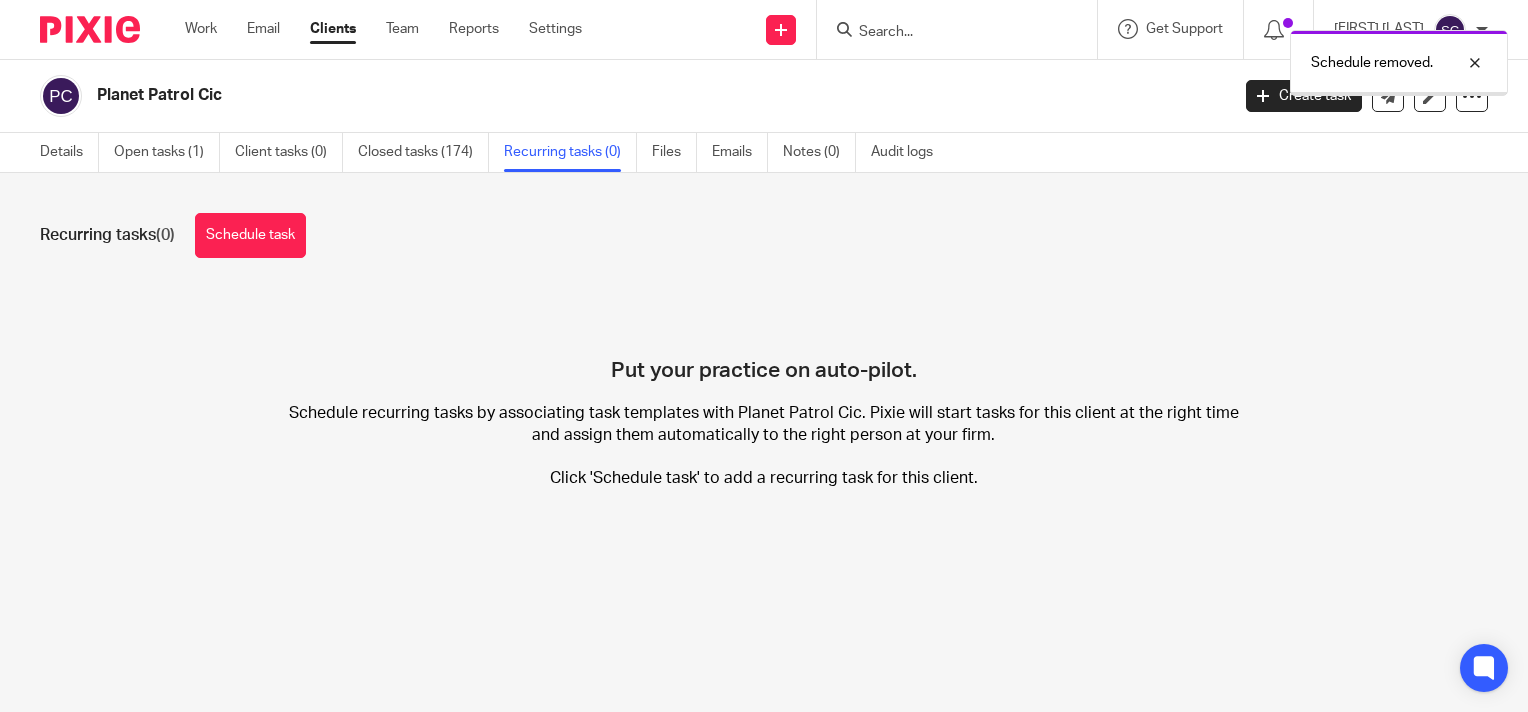 scroll, scrollTop: 0, scrollLeft: 0, axis: both 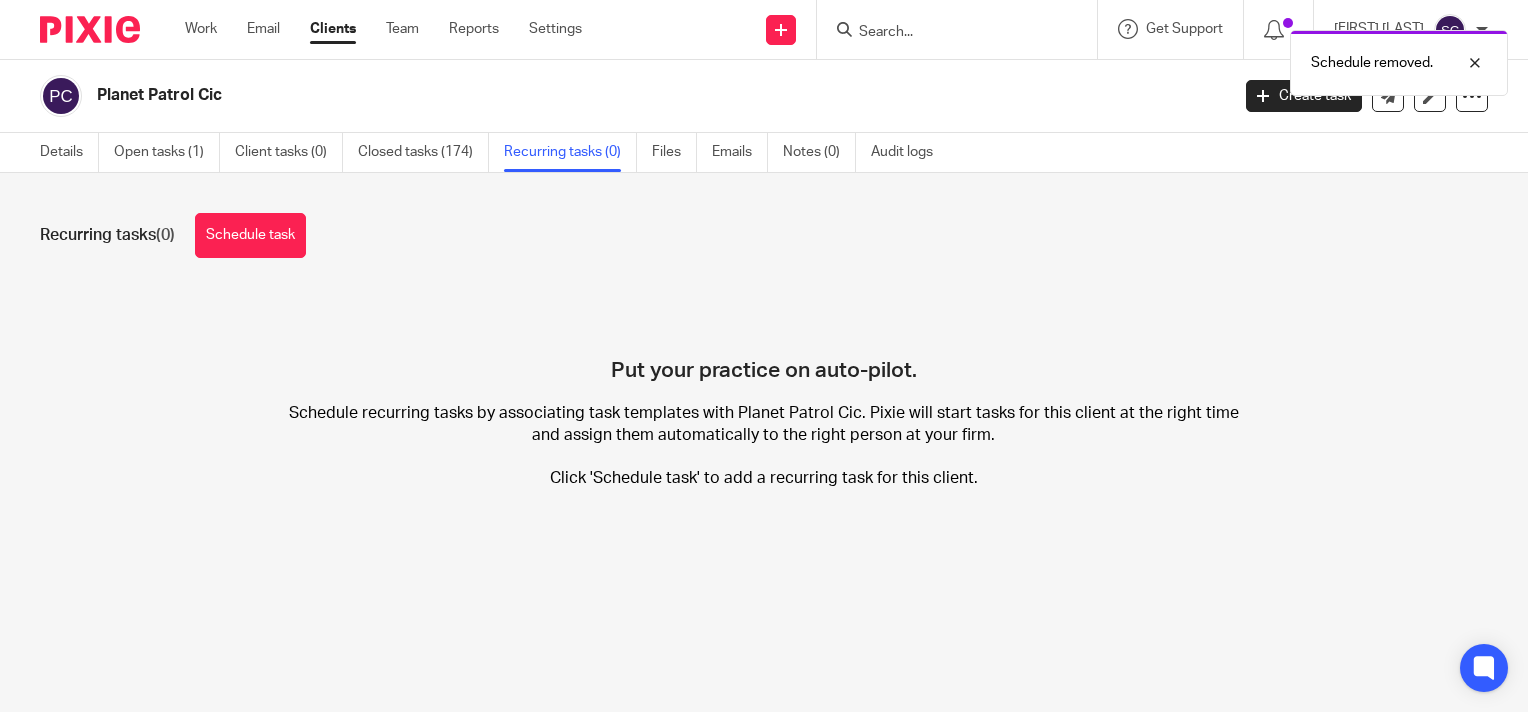 click on "Details
Open tasks (1)
Client tasks (0)
Closed tasks (174)
Recurring tasks (0)
Files
Emails
Notes (0)
Audit logs" at bounding box center [501, 152] 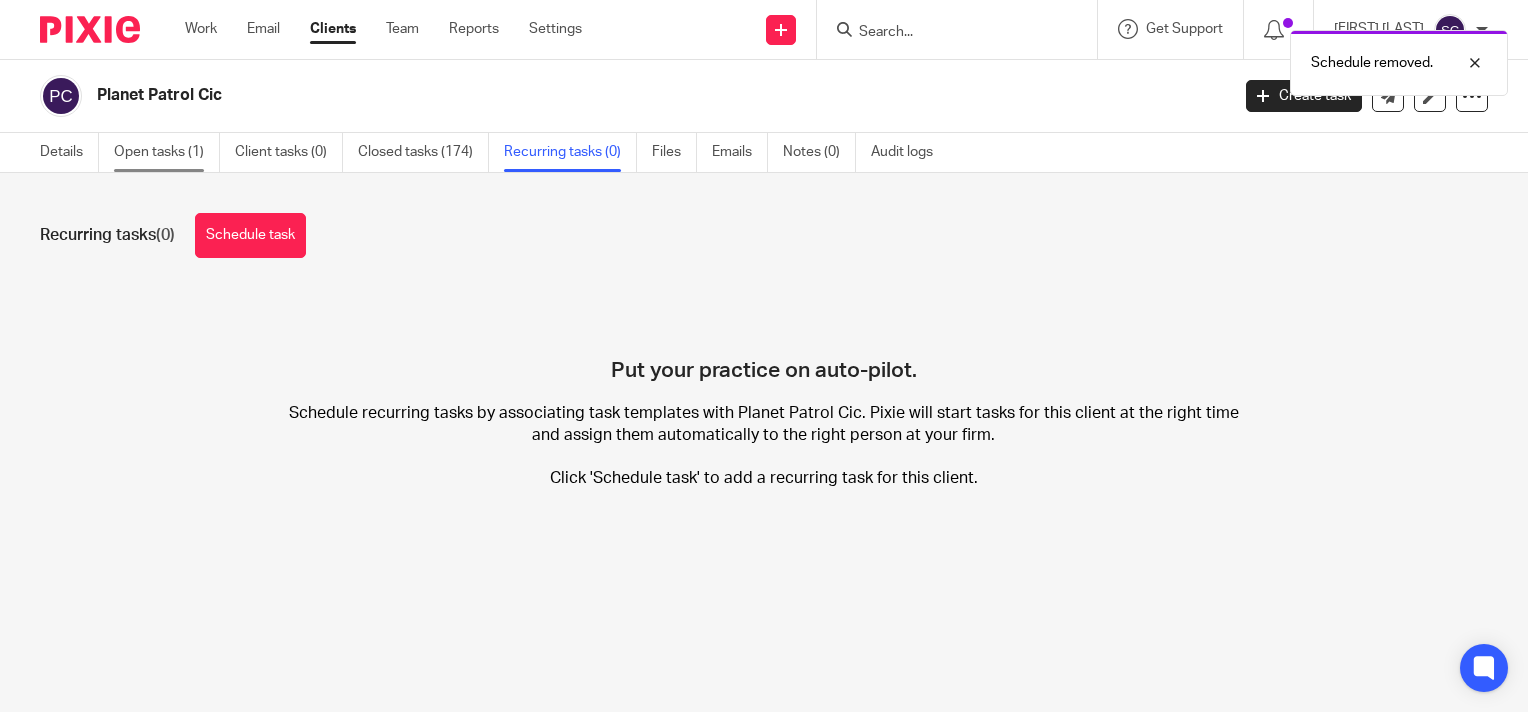 click on "Open tasks (1)" at bounding box center [167, 152] 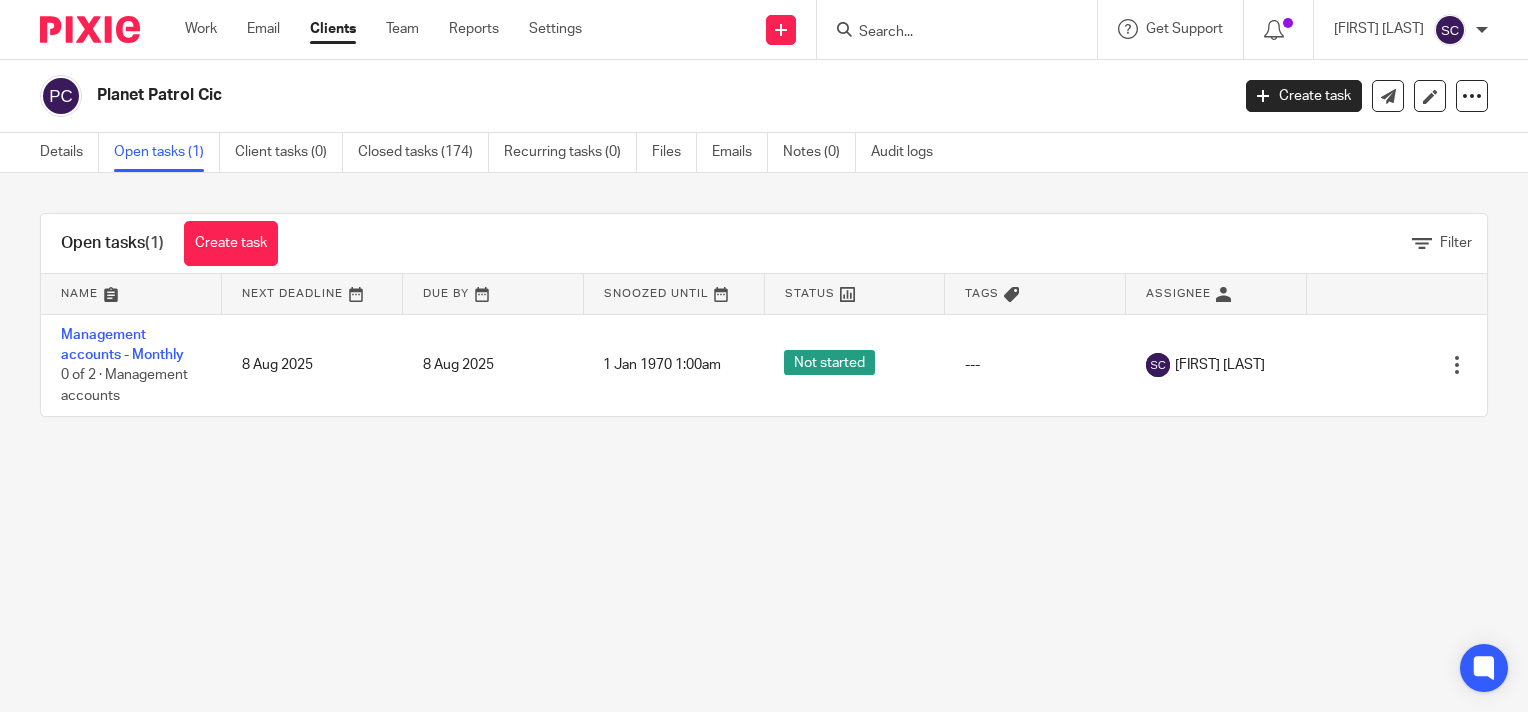 scroll, scrollTop: 0, scrollLeft: 0, axis: both 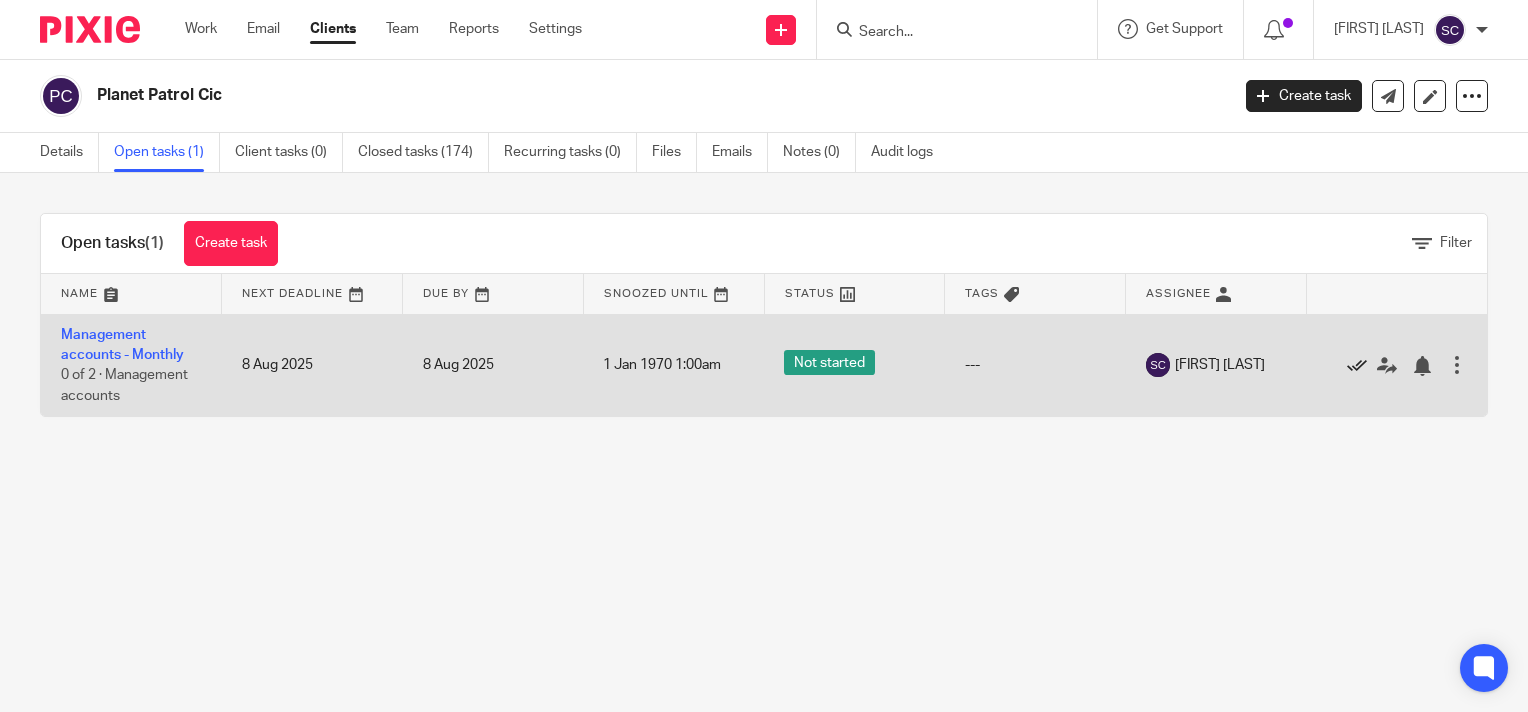 click at bounding box center (1357, 366) 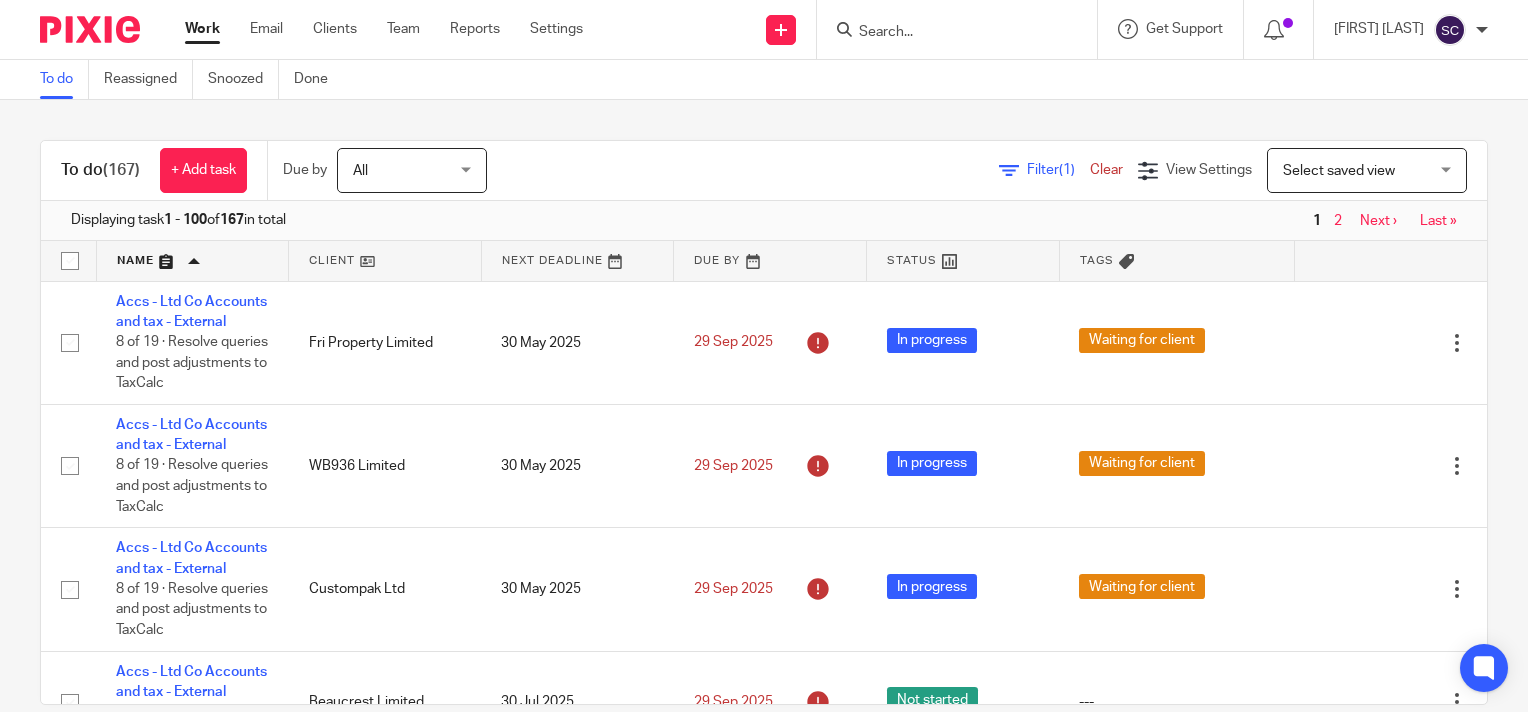 scroll, scrollTop: 0, scrollLeft: 0, axis: both 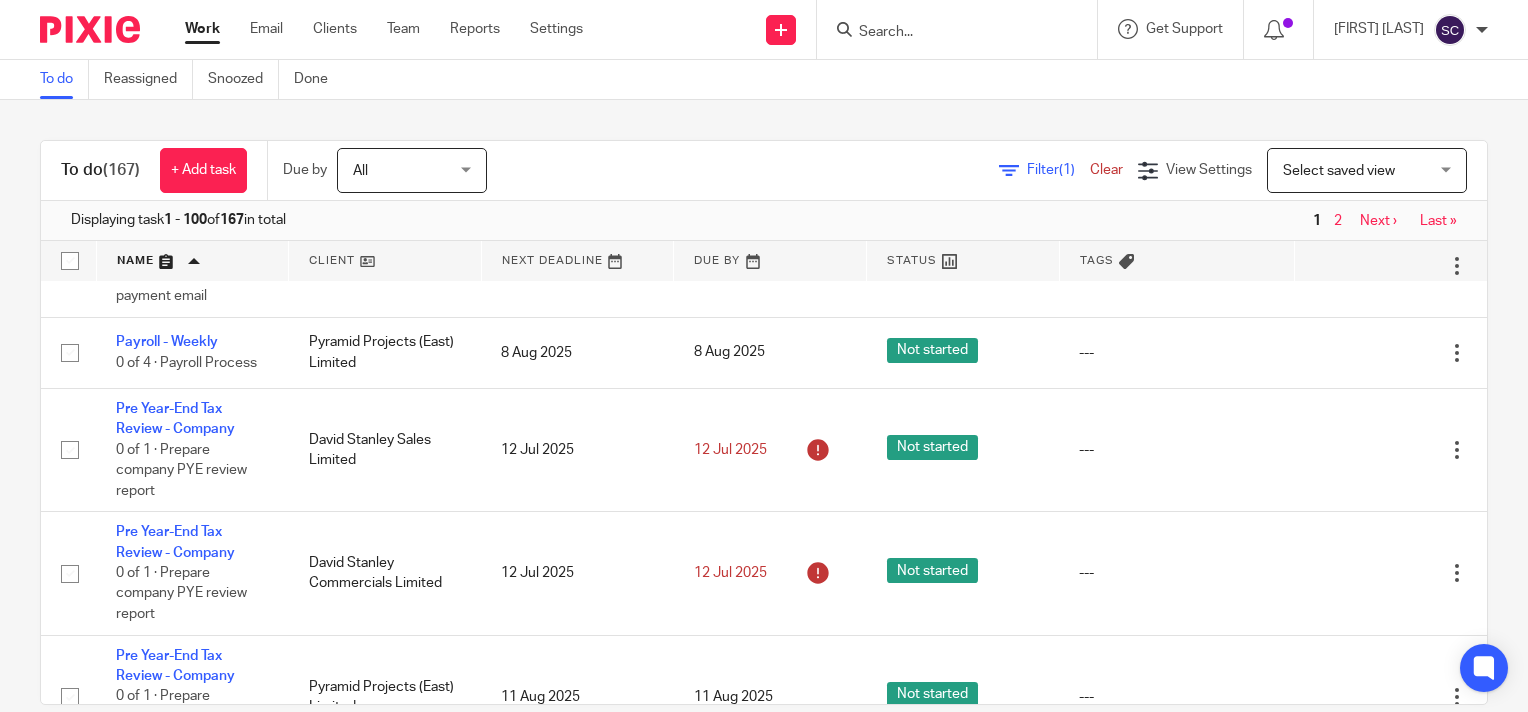 click at bounding box center [1357, -556] 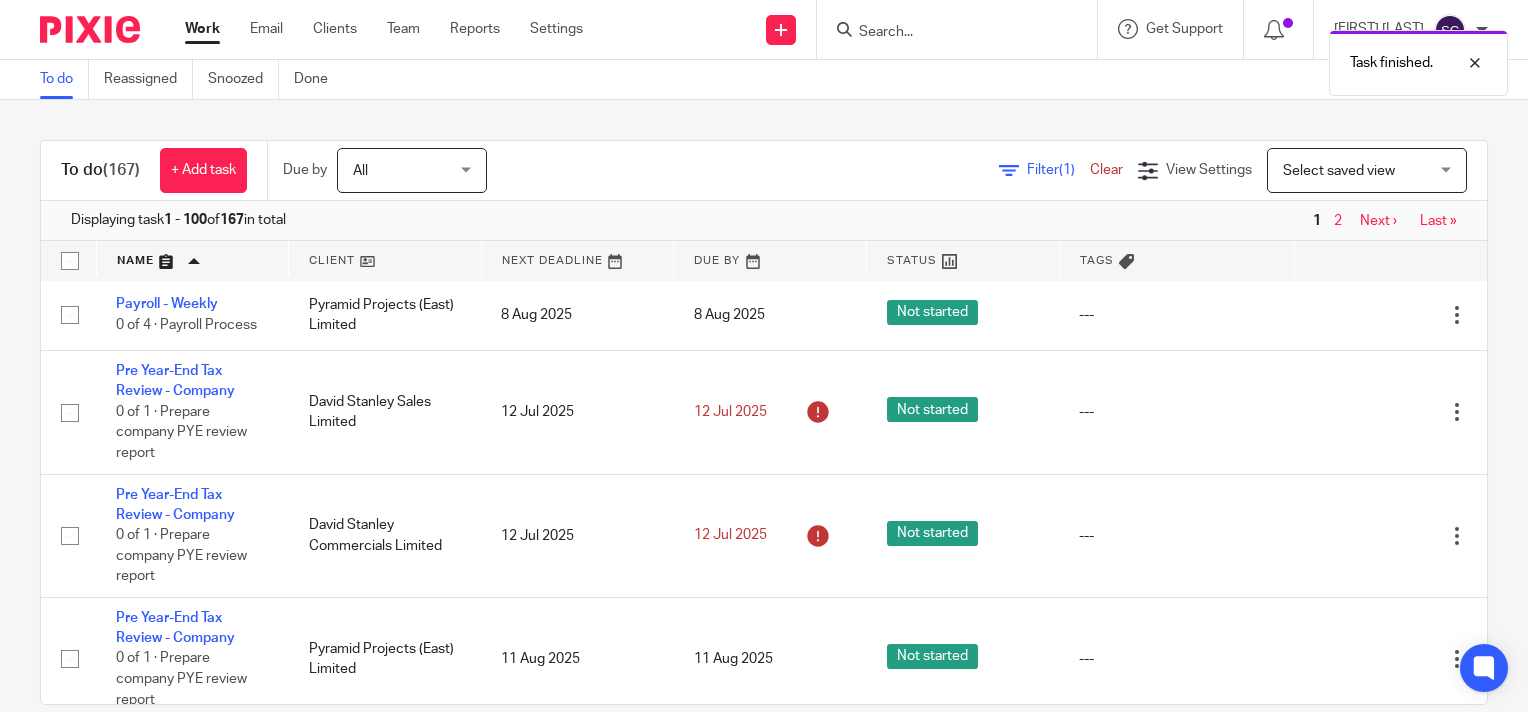 scroll, scrollTop: 9212, scrollLeft: 0, axis: vertical 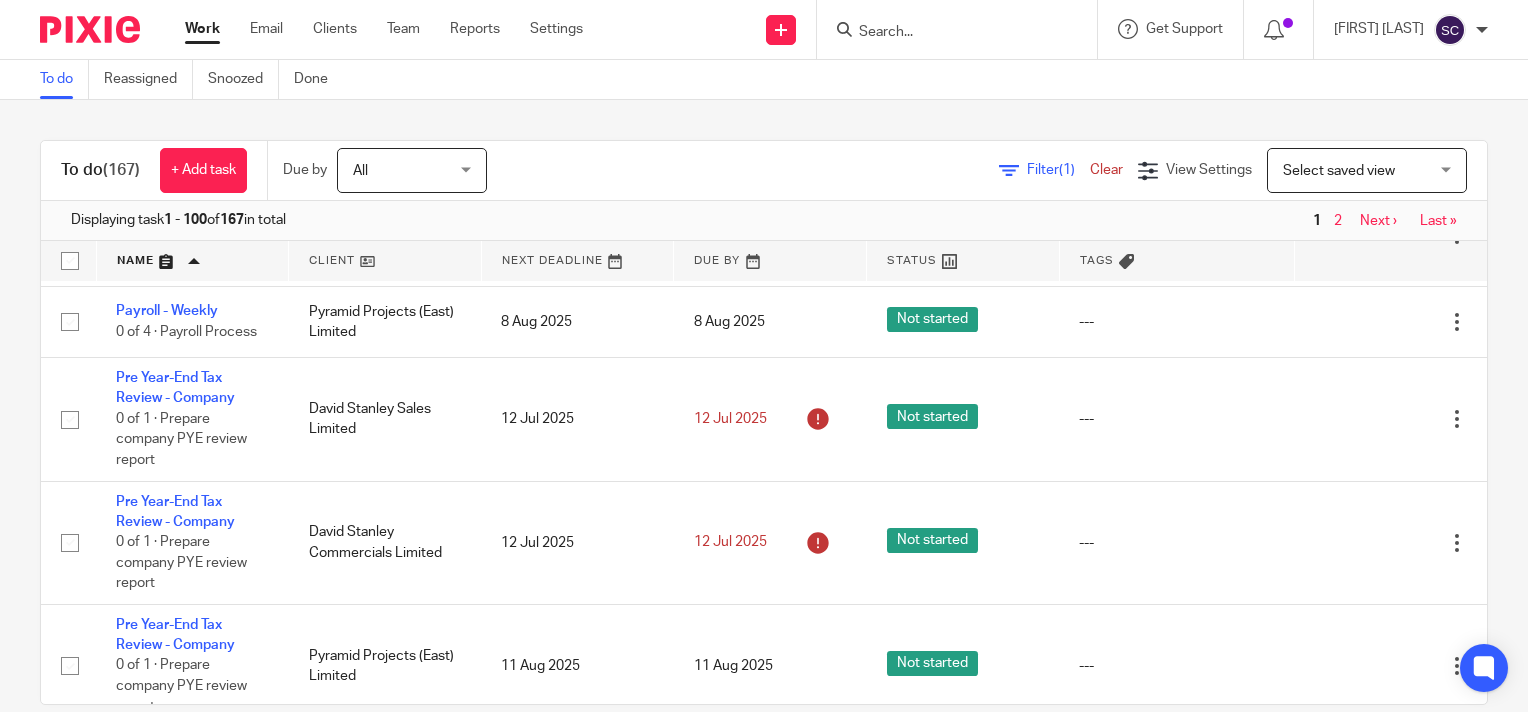 click at bounding box center (1357, -587) 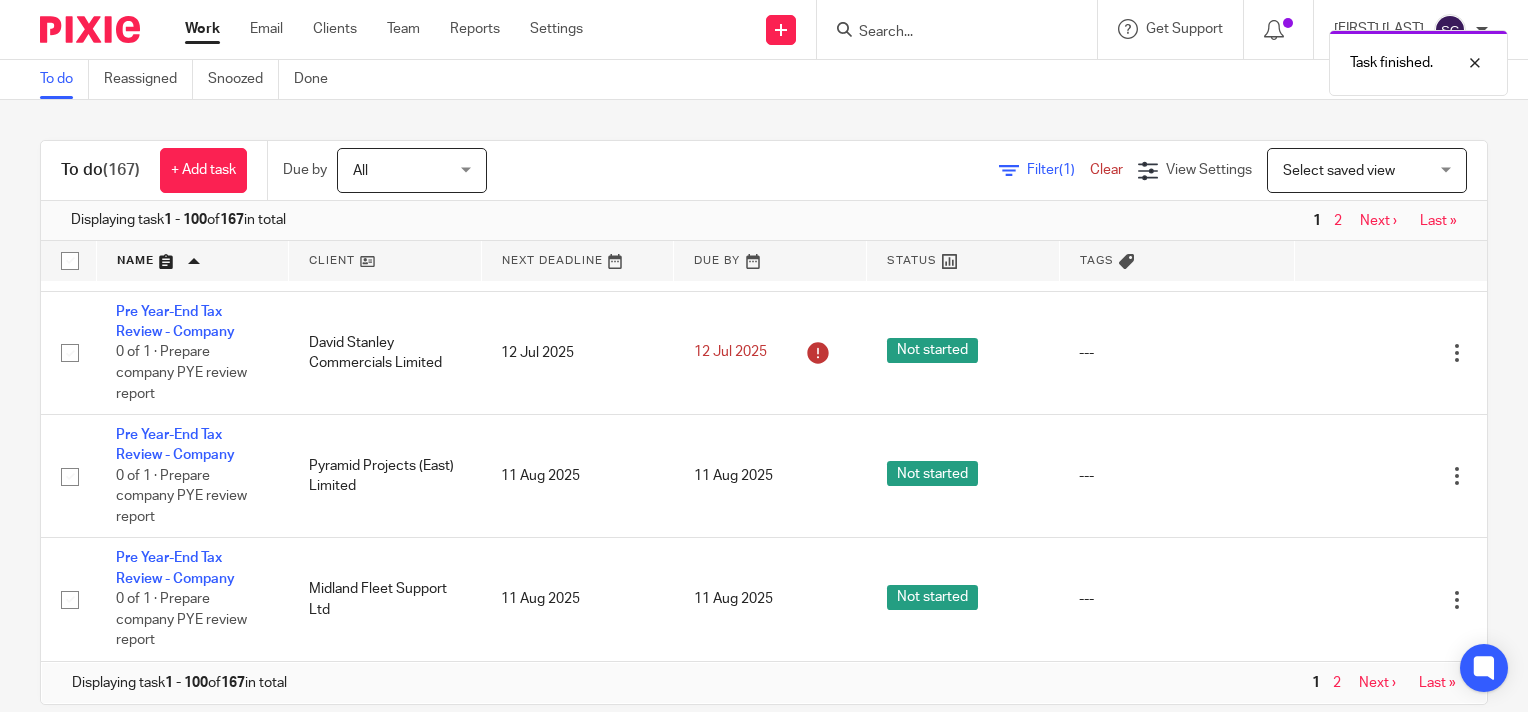 scroll, scrollTop: 9367, scrollLeft: 0, axis: vertical 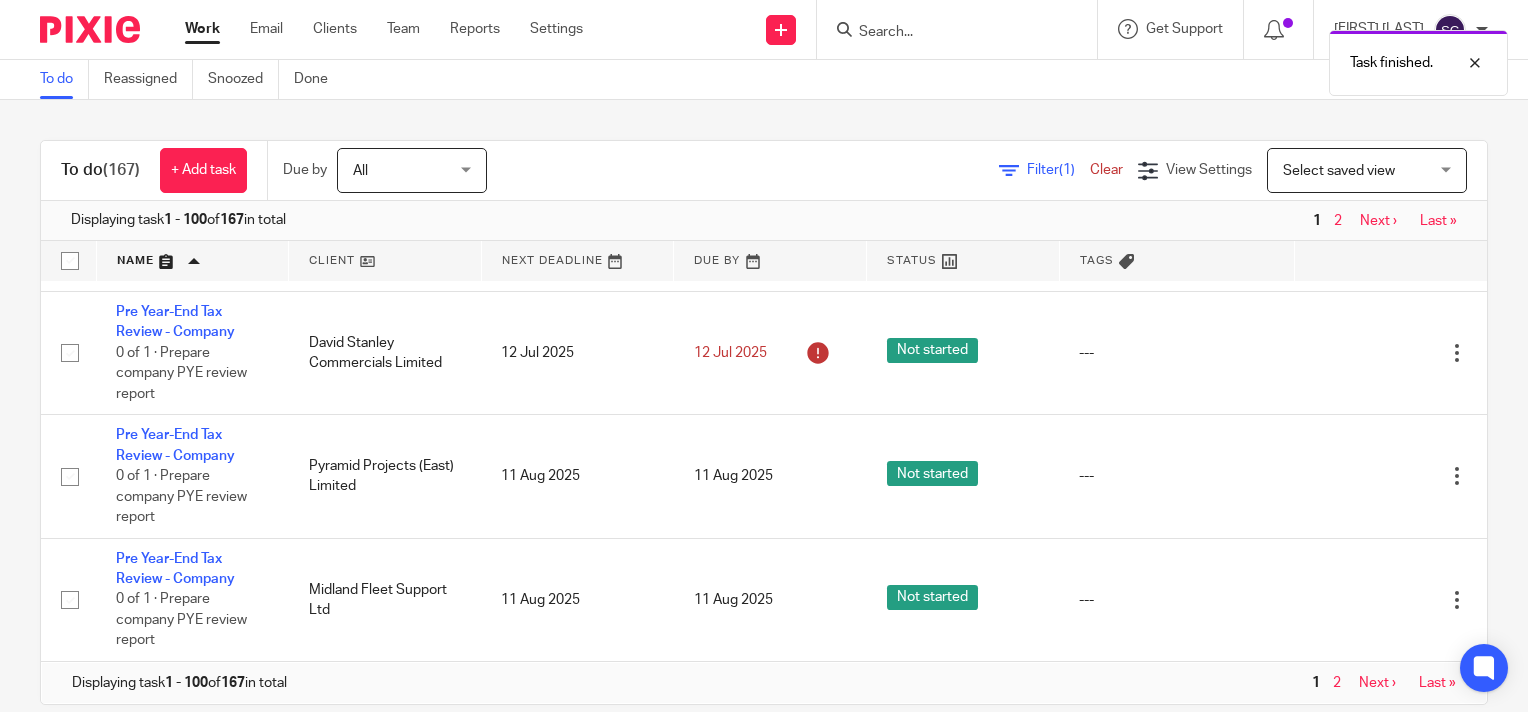 click at bounding box center (1357, -366) 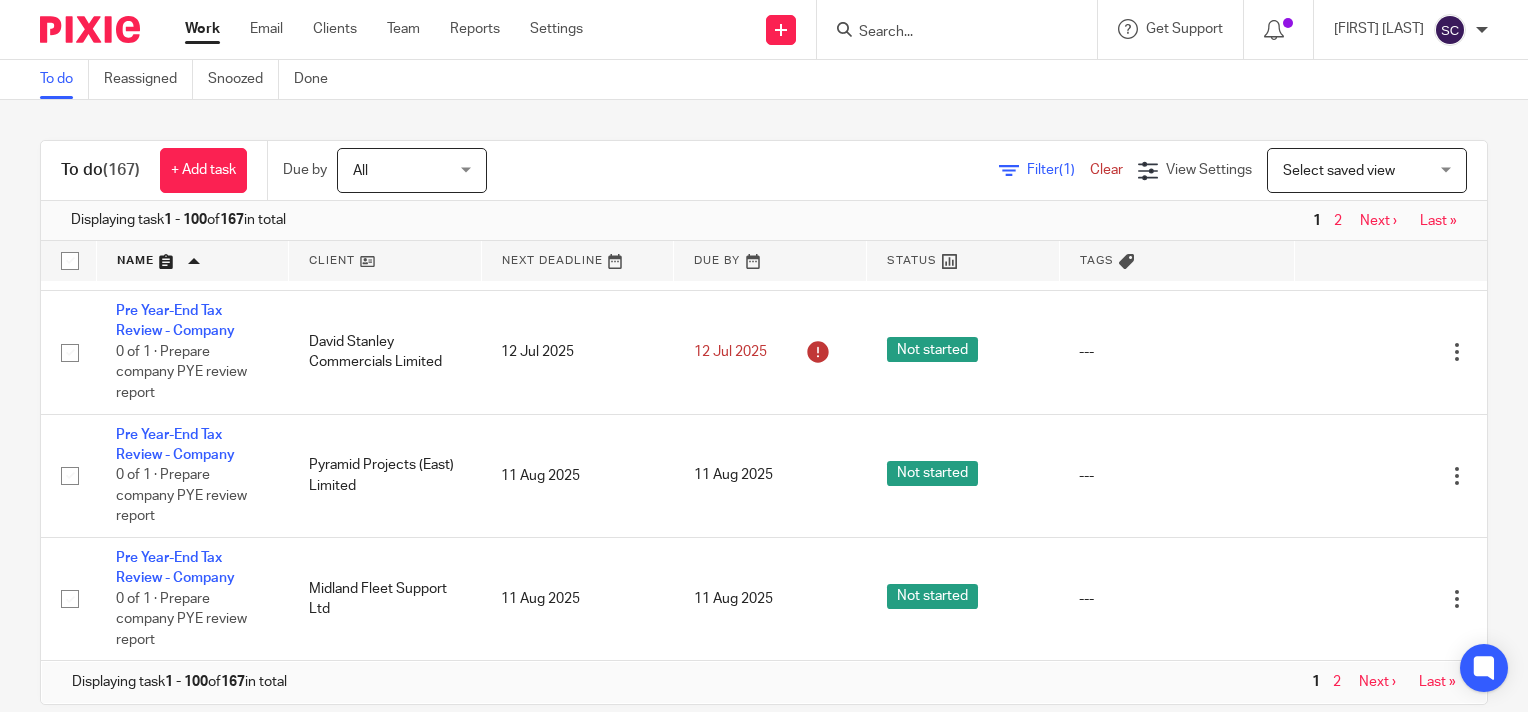 scroll, scrollTop: 10203, scrollLeft: 0, axis: vertical 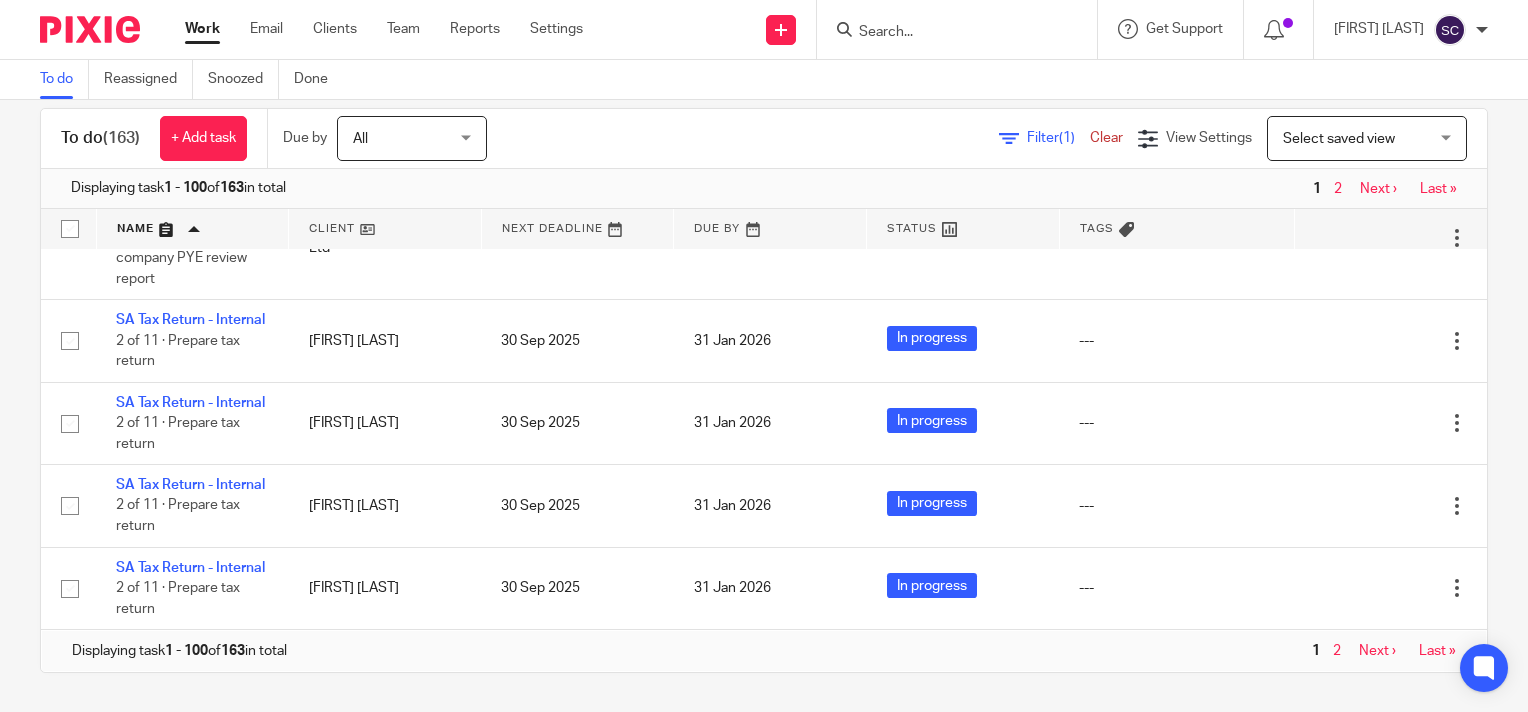click on "Next ›" at bounding box center [1377, 651] 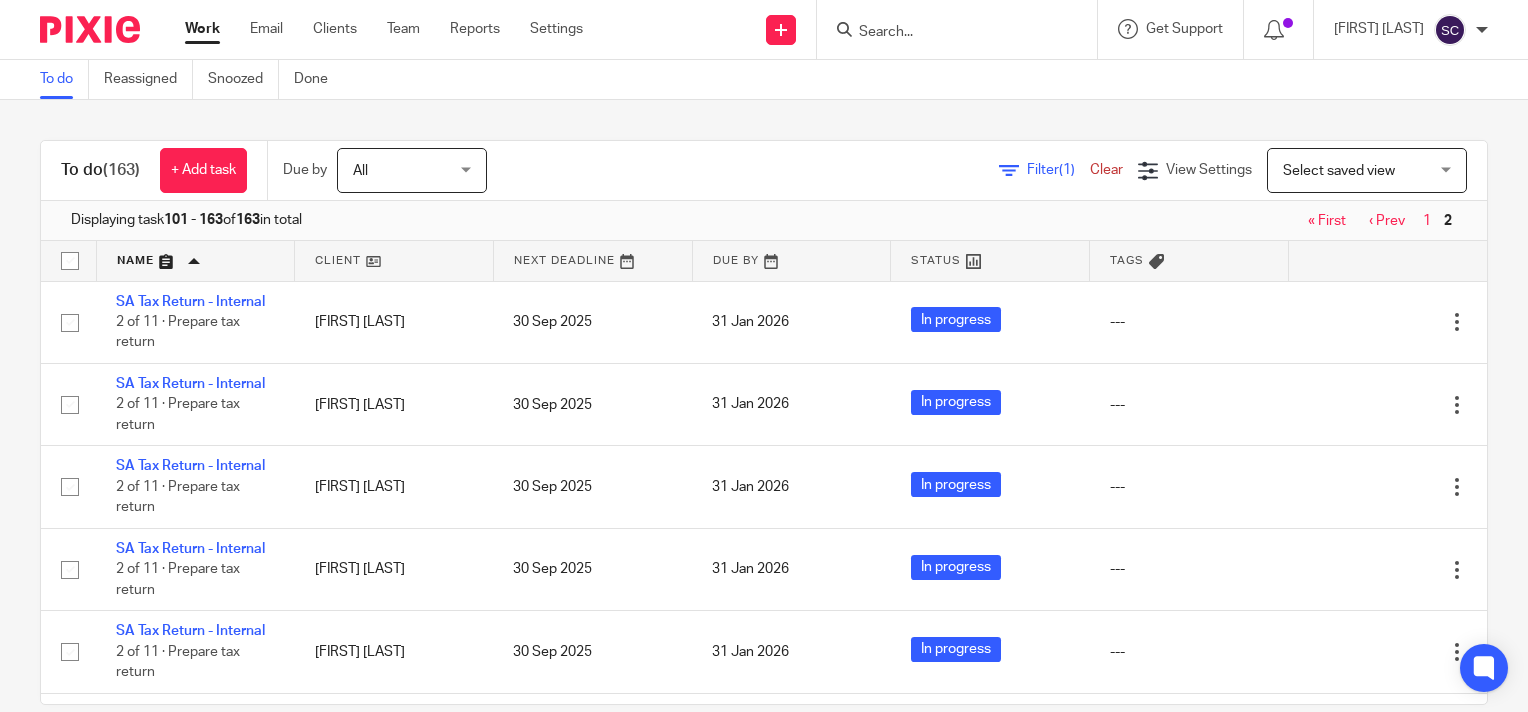 scroll, scrollTop: 0, scrollLeft: 0, axis: both 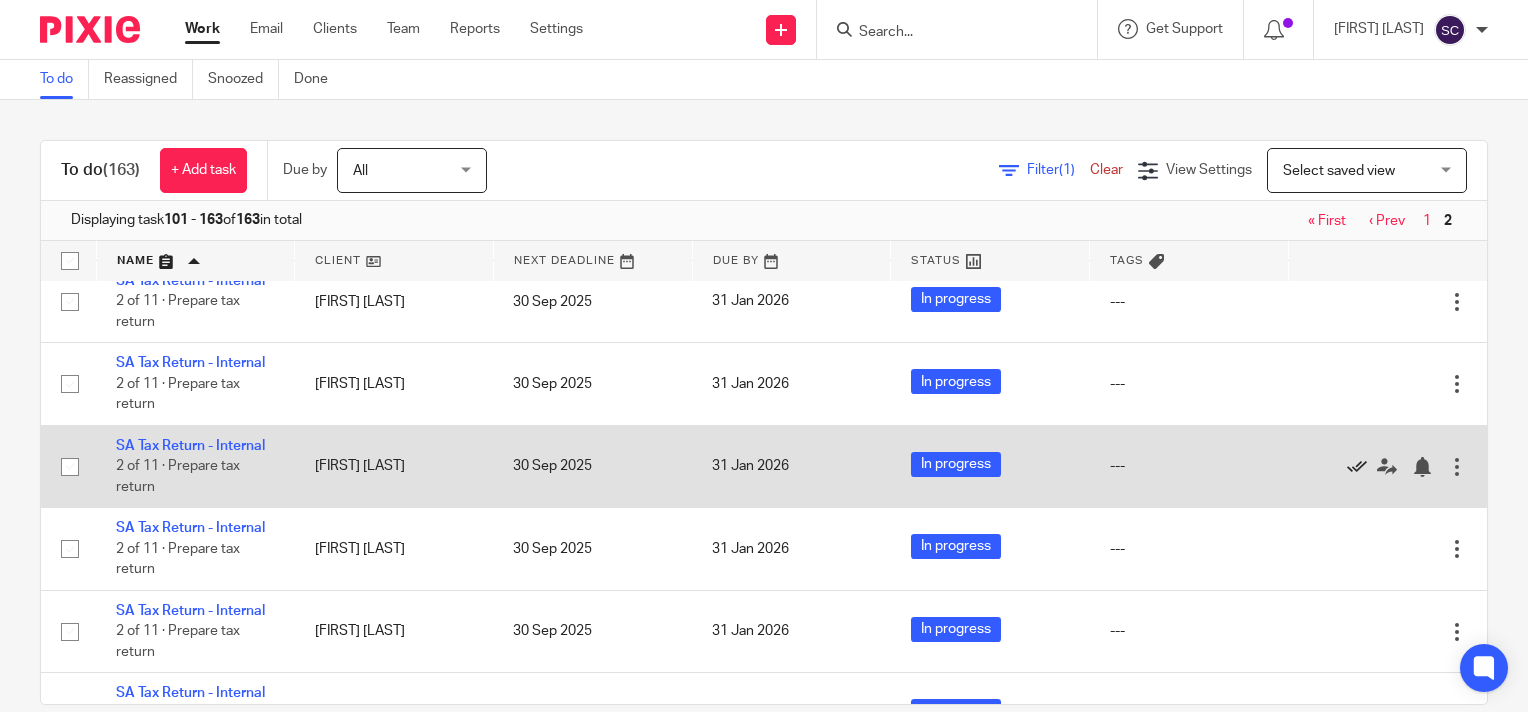 click at bounding box center [1357, 467] 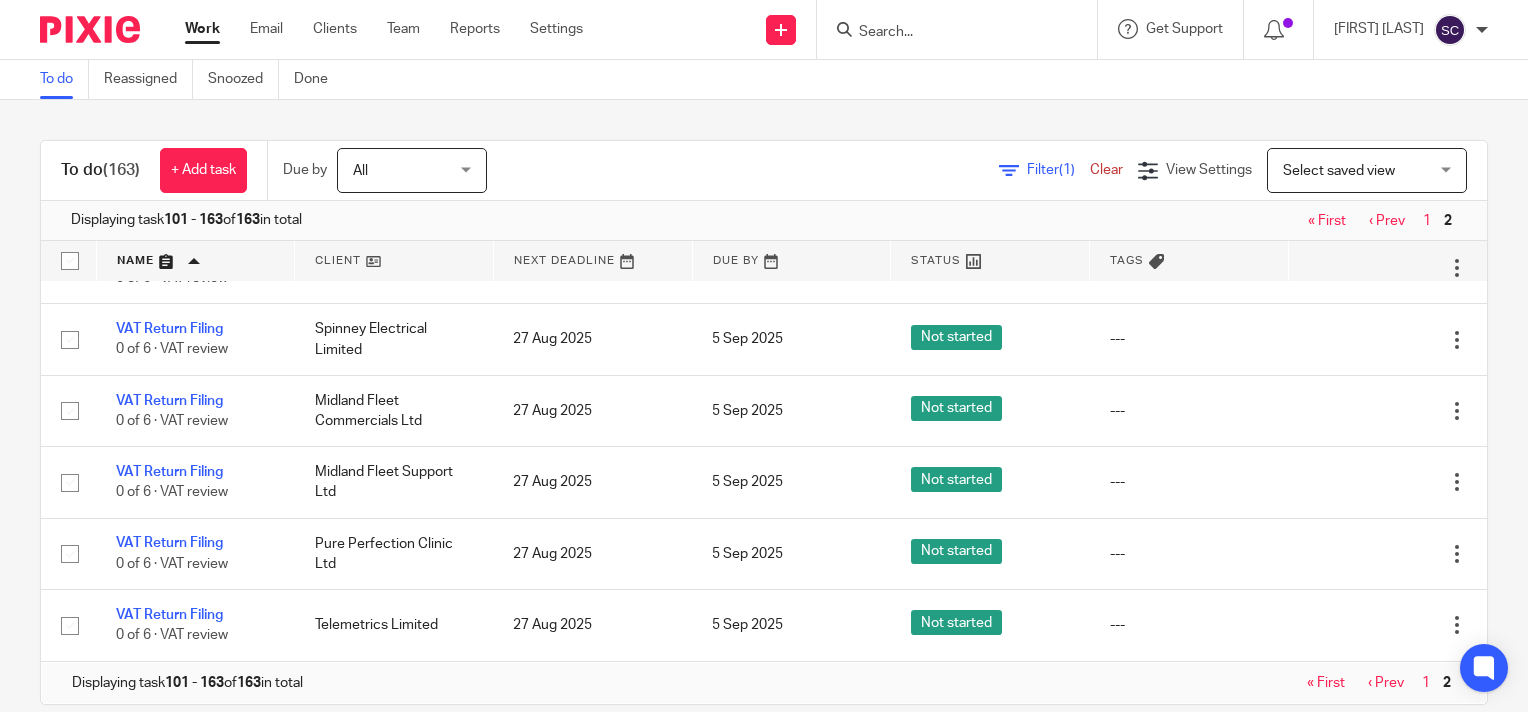 scroll, scrollTop: 5040, scrollLeft: 0, axis: vertical 